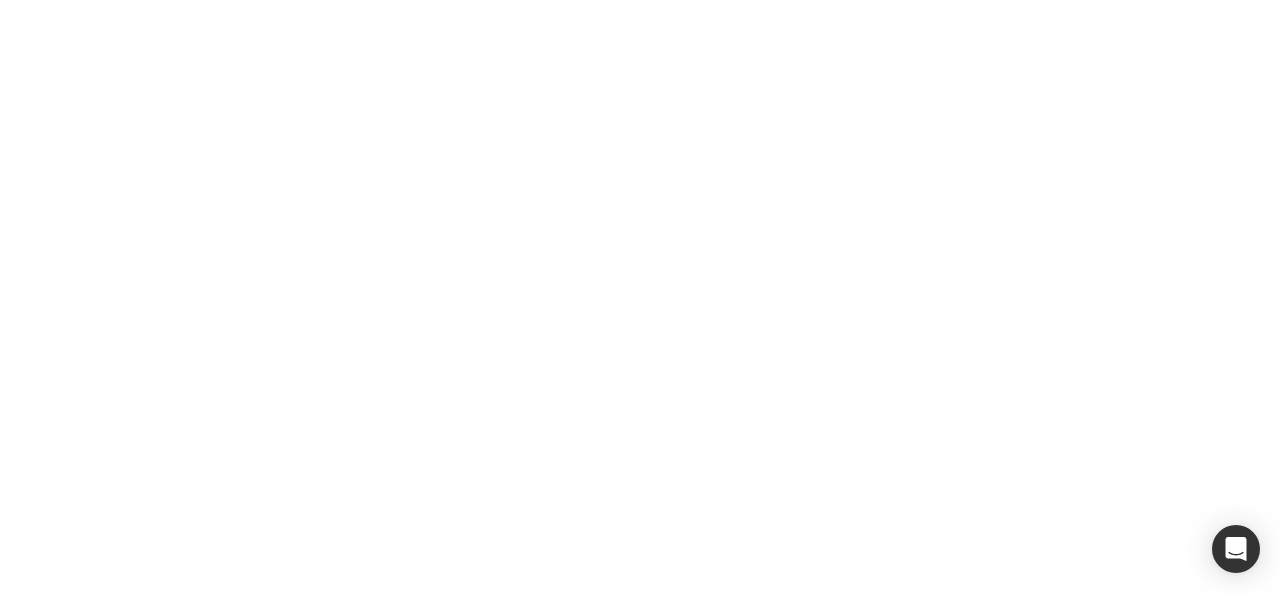 scroll, scrollTop: 0, scrollLeft: 0, axis: both 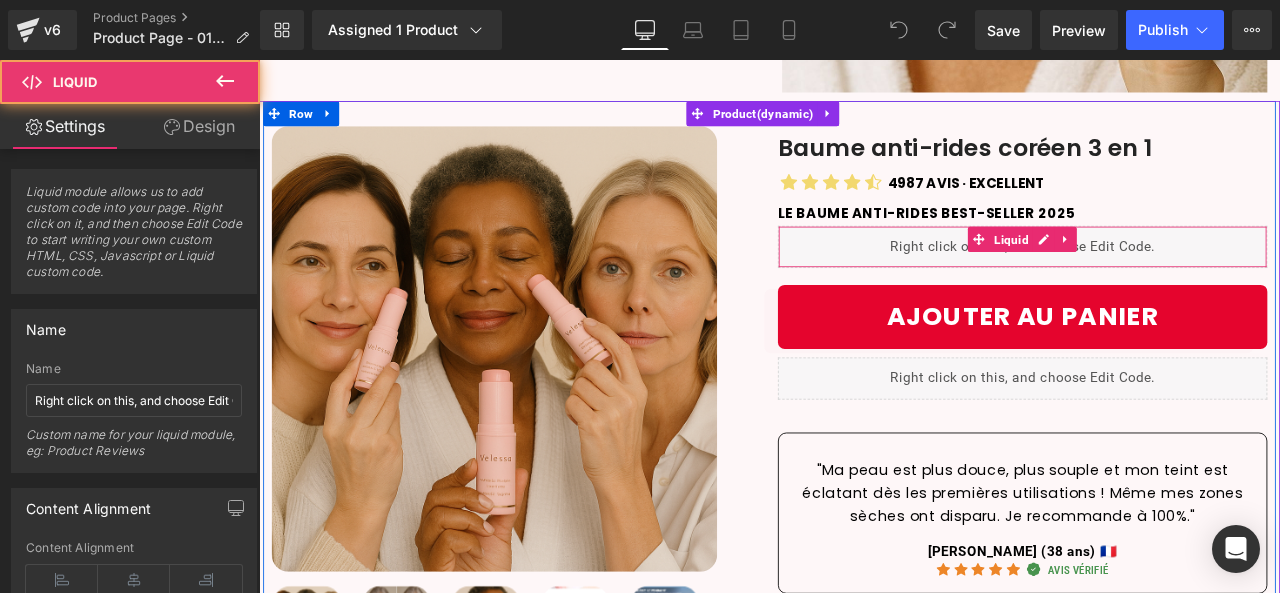 click on "Liquid" at bounding box center (1164, 281) 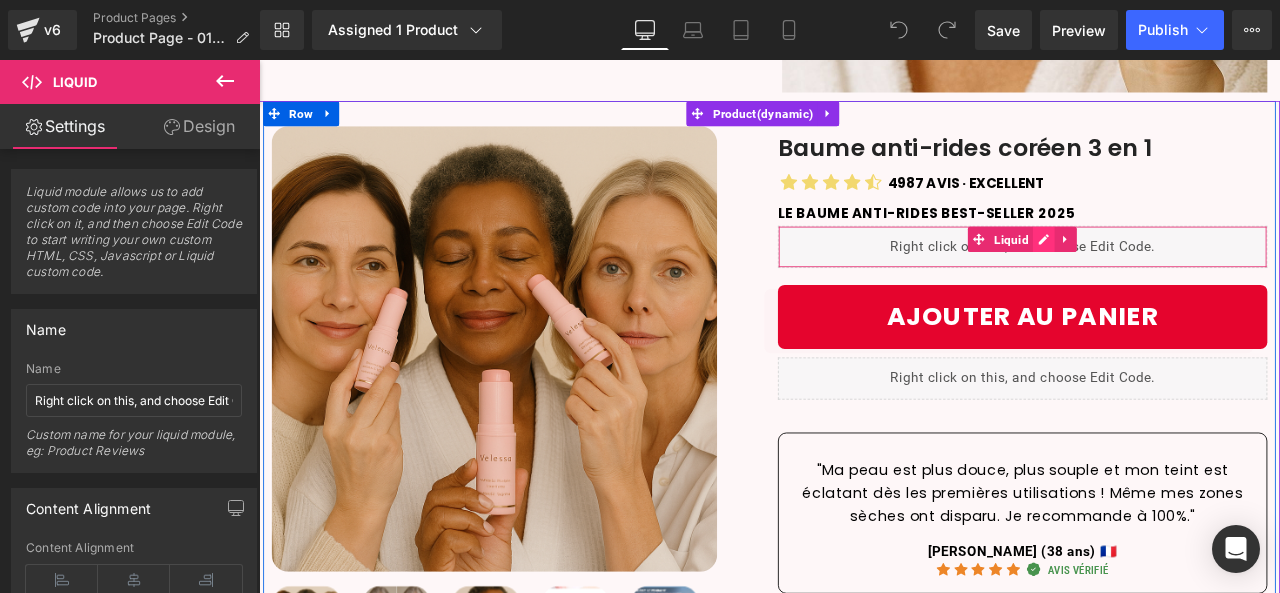 click on "Liquid" at bounding box center [1164, 281] 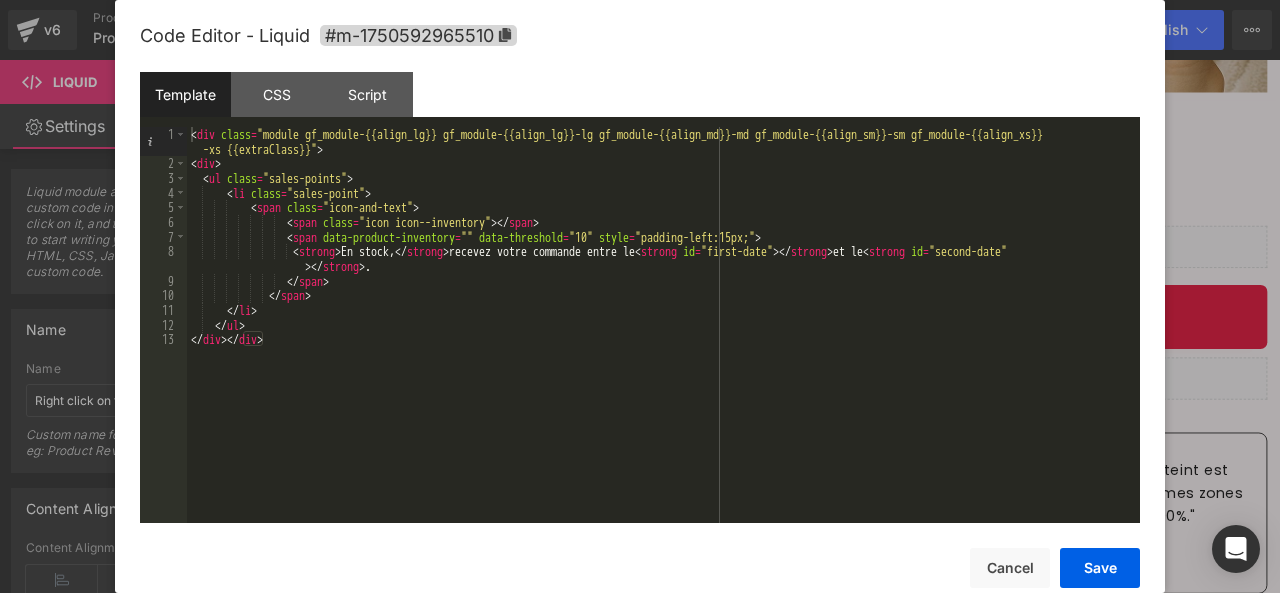 click at bounding box center [640, 296] 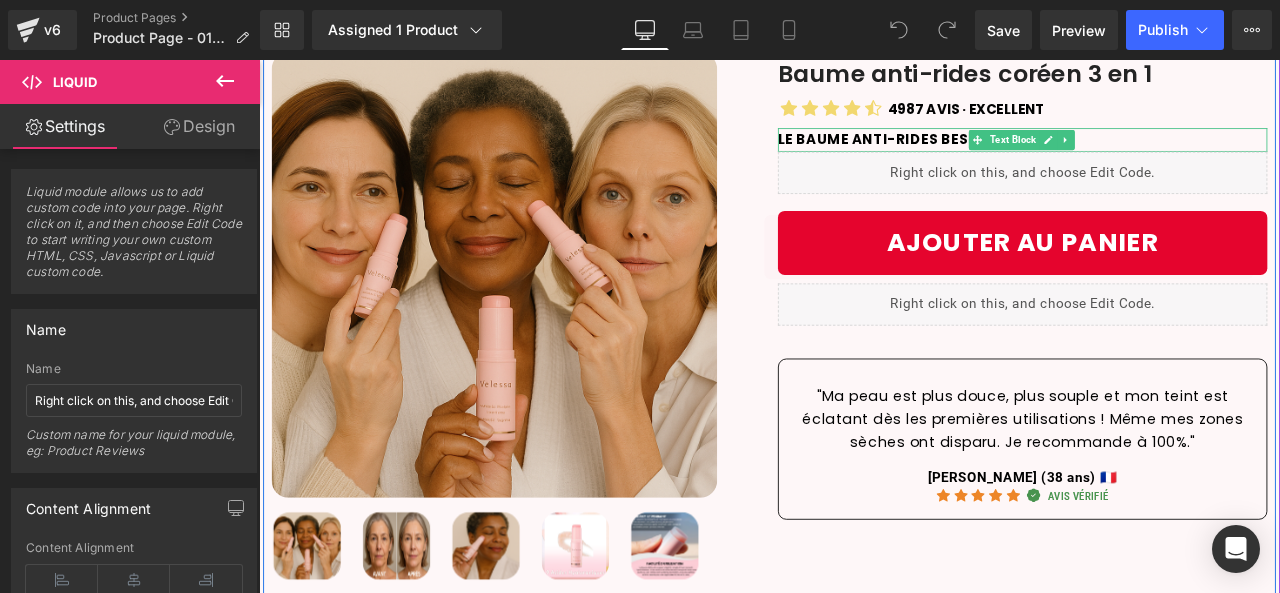 scroll, scrollTop: 1186, scrollLeft: 0, axis: vertical 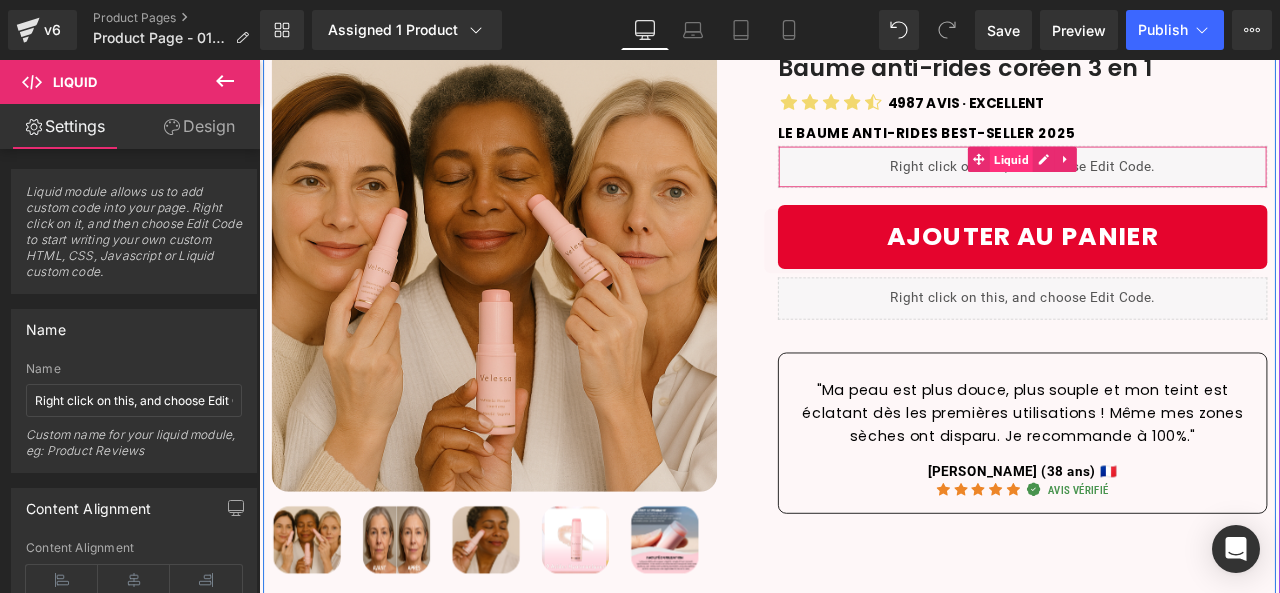 click on "Liquid" at bounding box center (1151, 178) 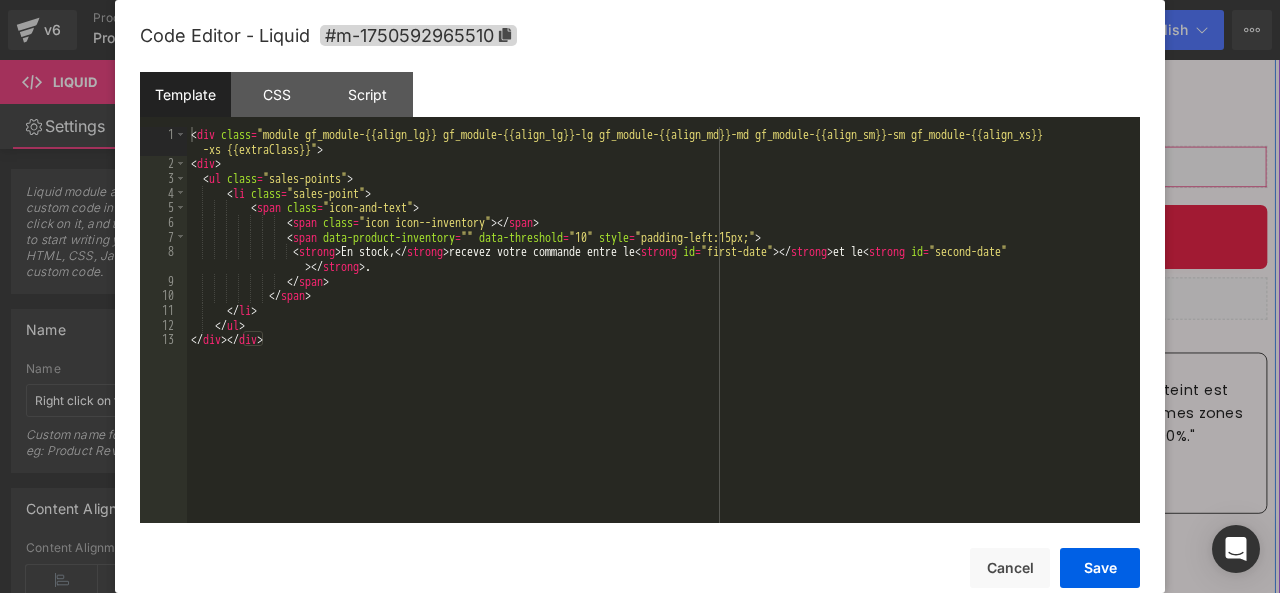 click 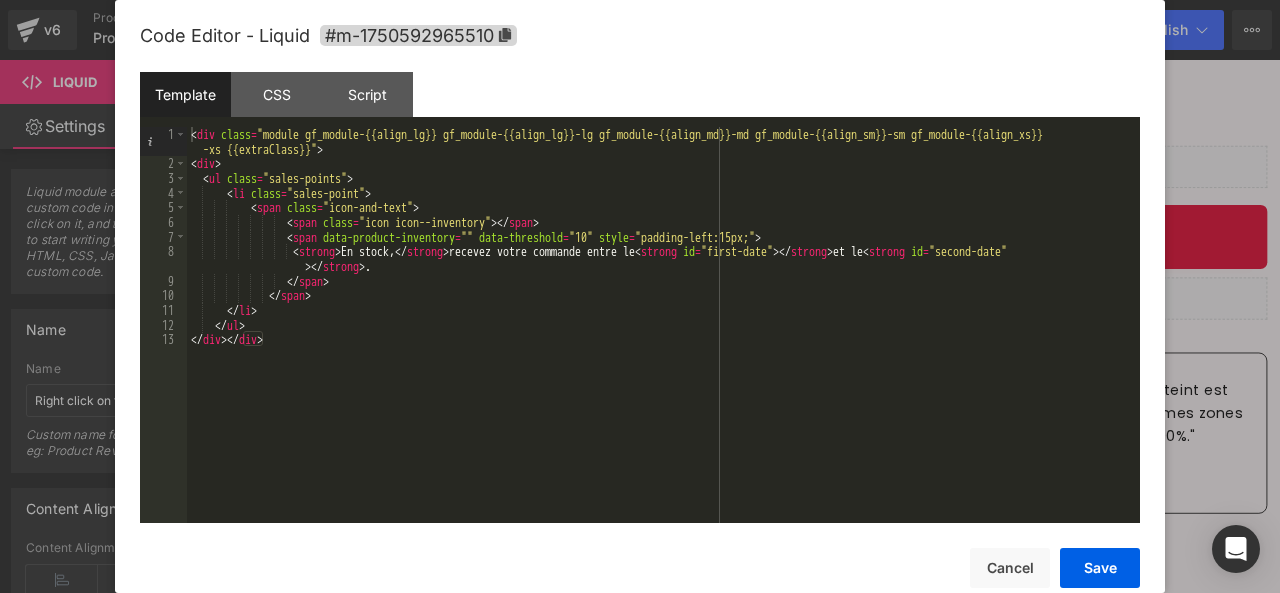 click at bounding box center (640, 296) 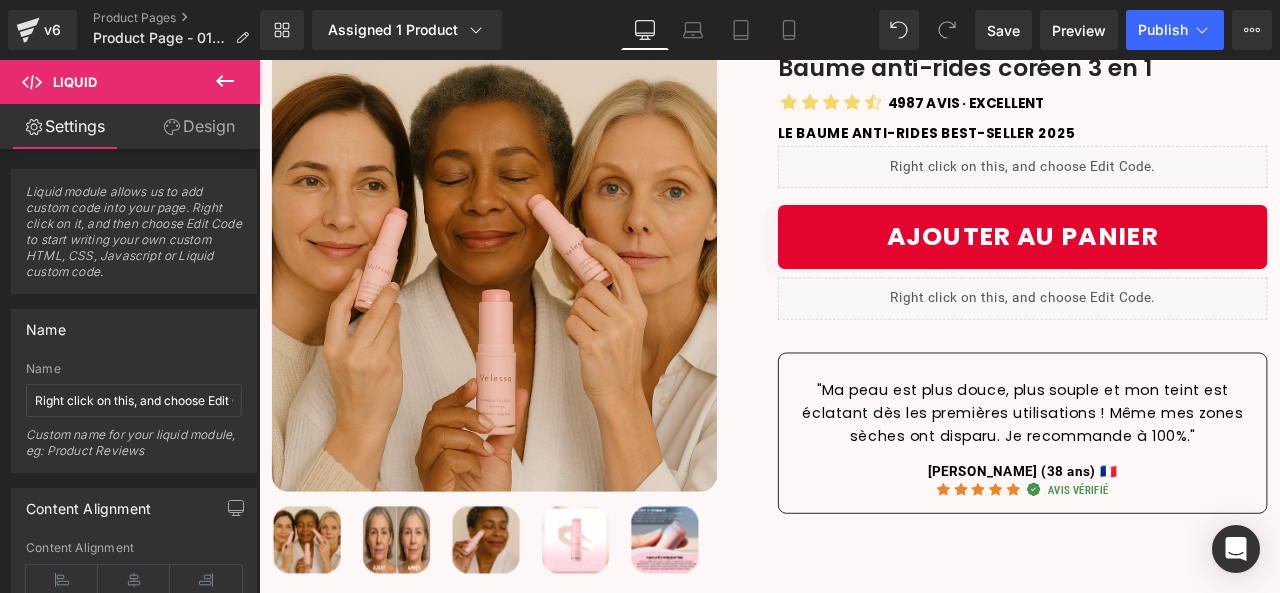 click 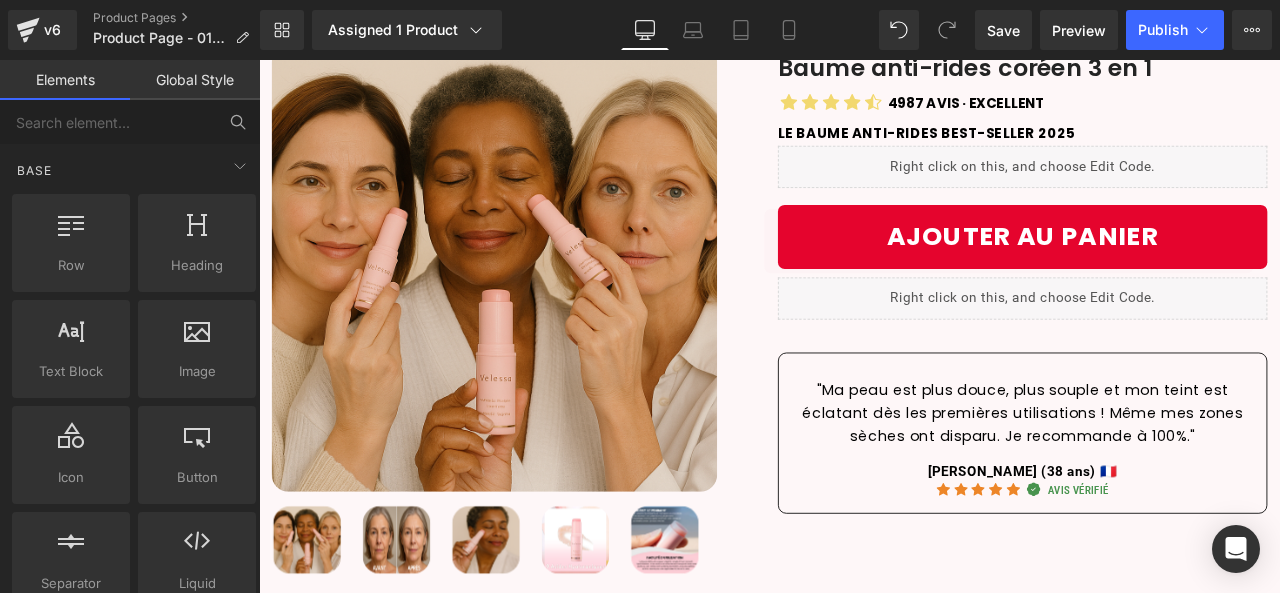 click 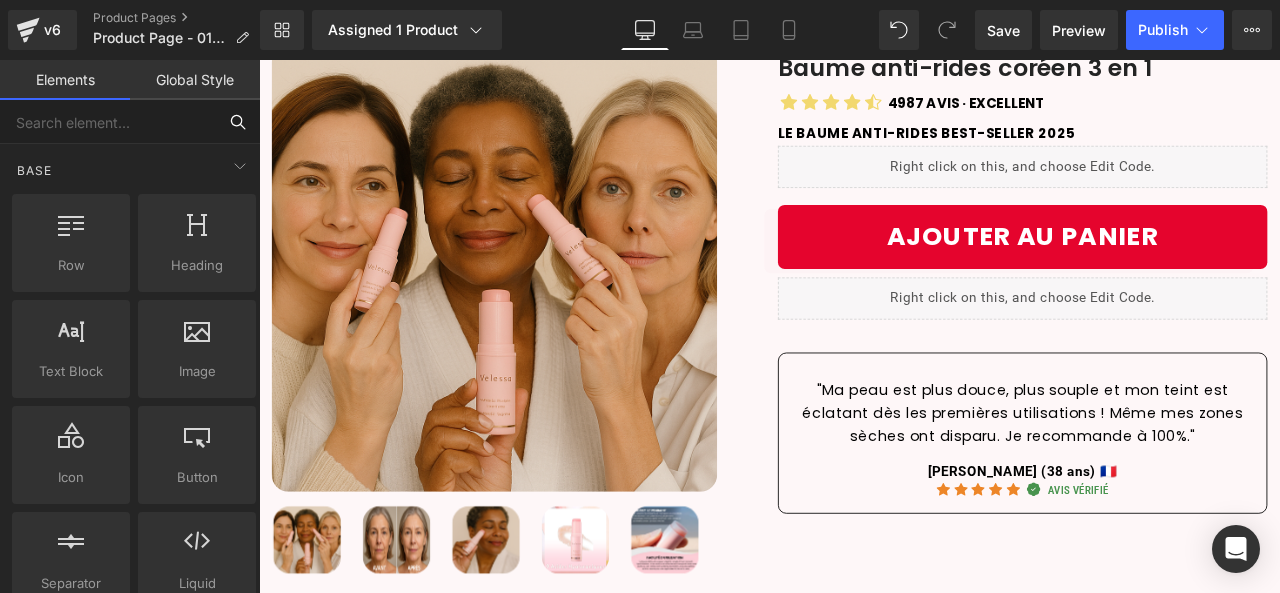 click at bounding box center [108, 122] 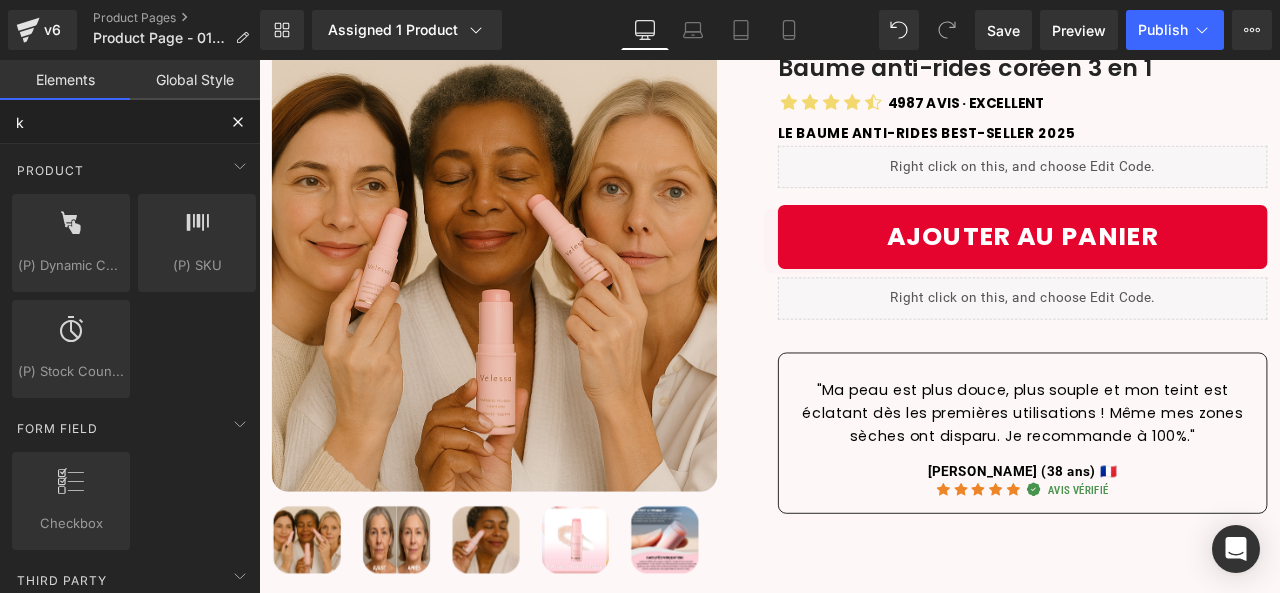 type on "ka" 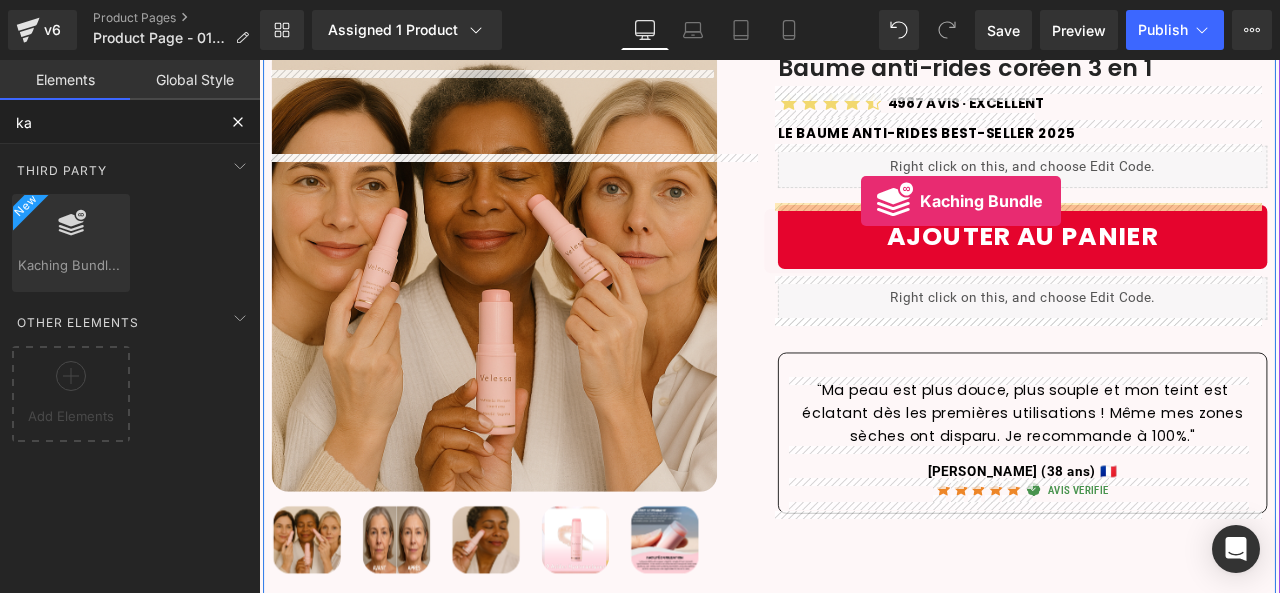 drag, startPoint x: 336, startPoint y: 289, endPoint x: 972, endPoint y: 228, distance: 638.91864 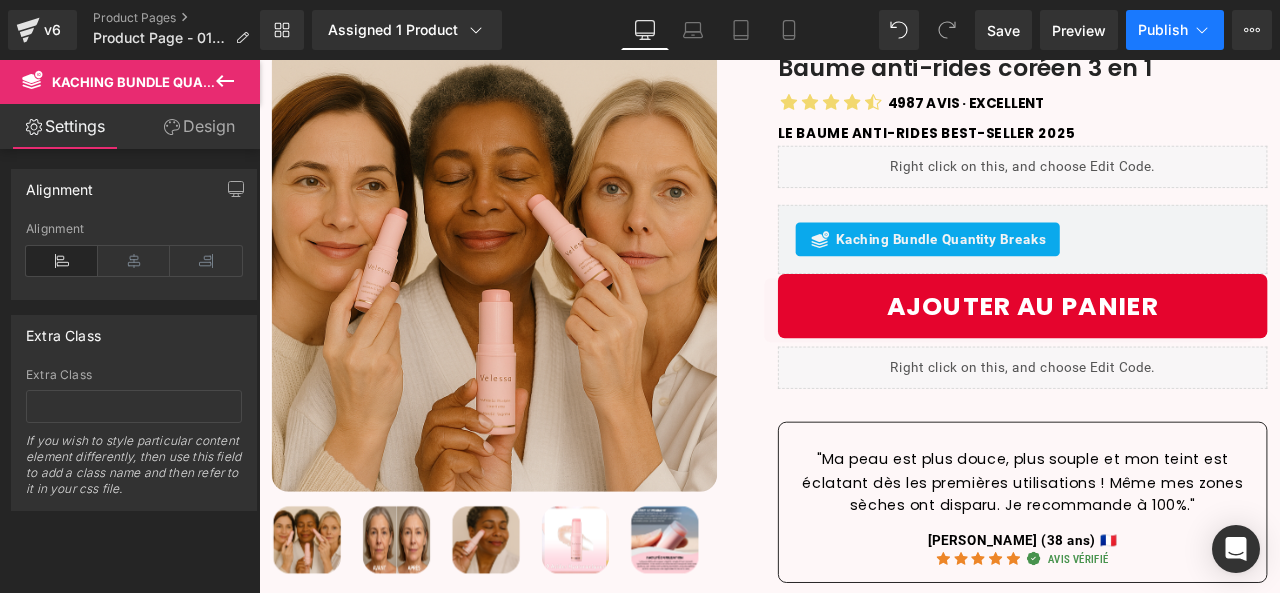 click on "Publish" at bounding box center (1163, 30) 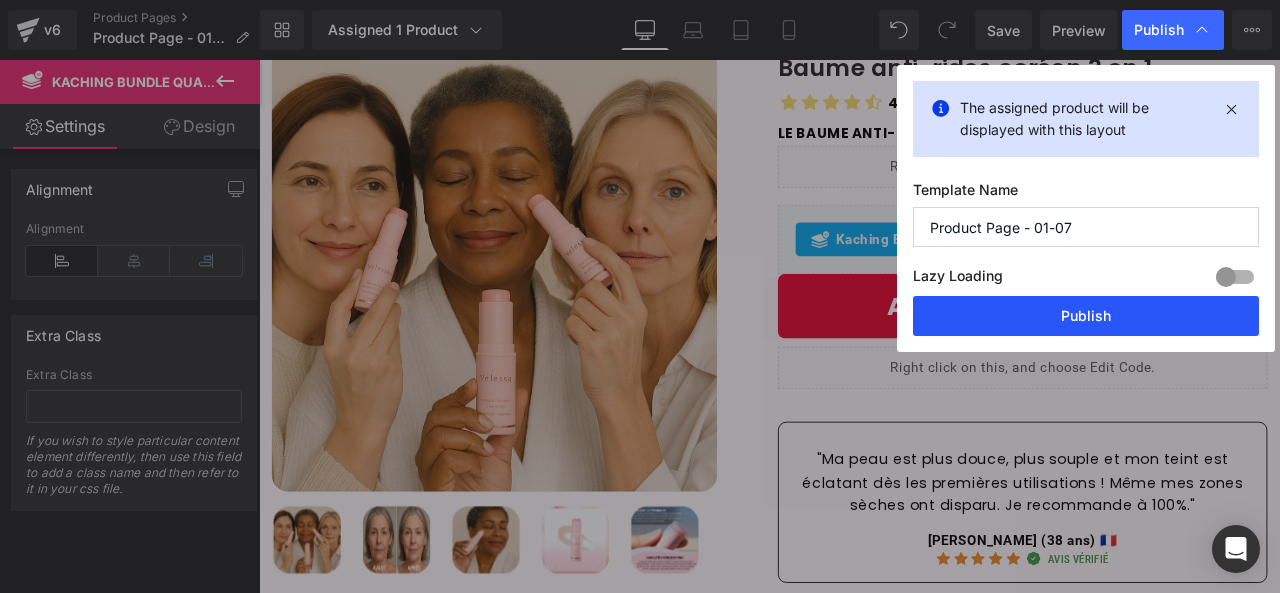 click on "Publish" at bounding box center (1086, 316) 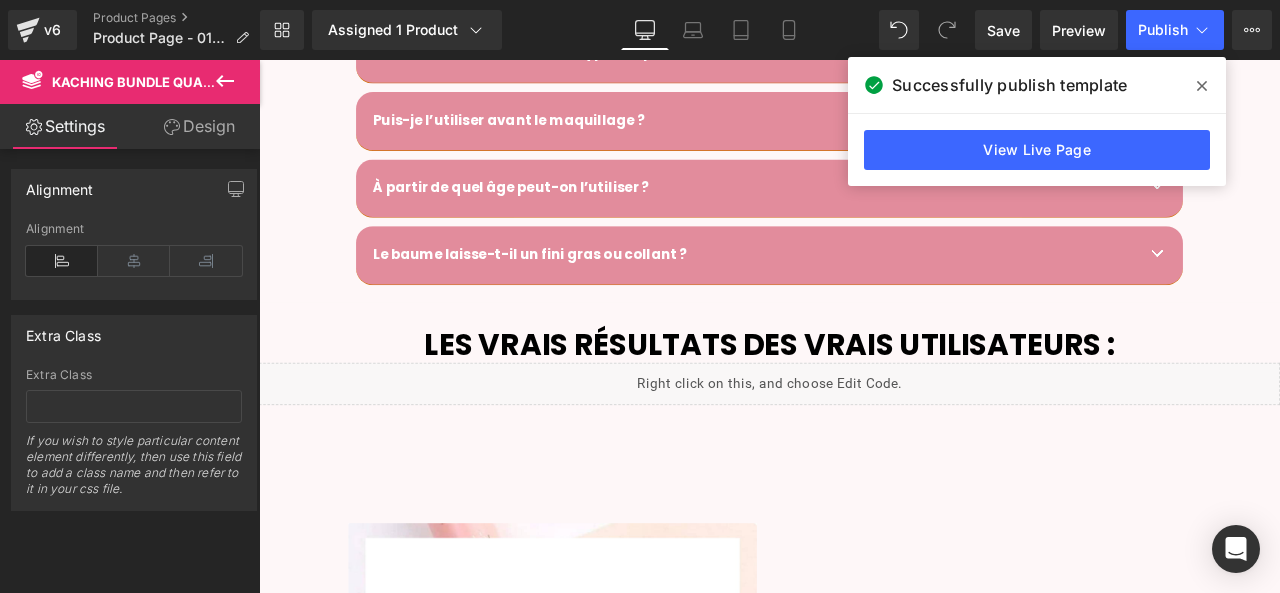 scroll, scrollTop: 6110, scrollLeft: 0, axis: vertical 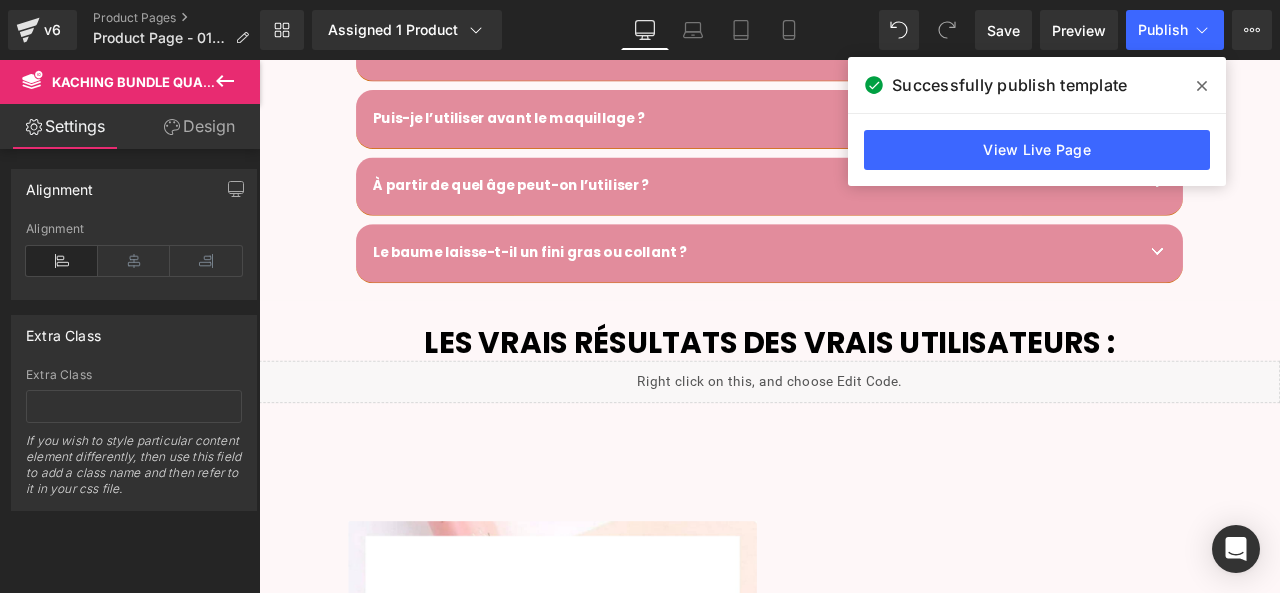 click on "Liquid" at bounding box center (864, 442) 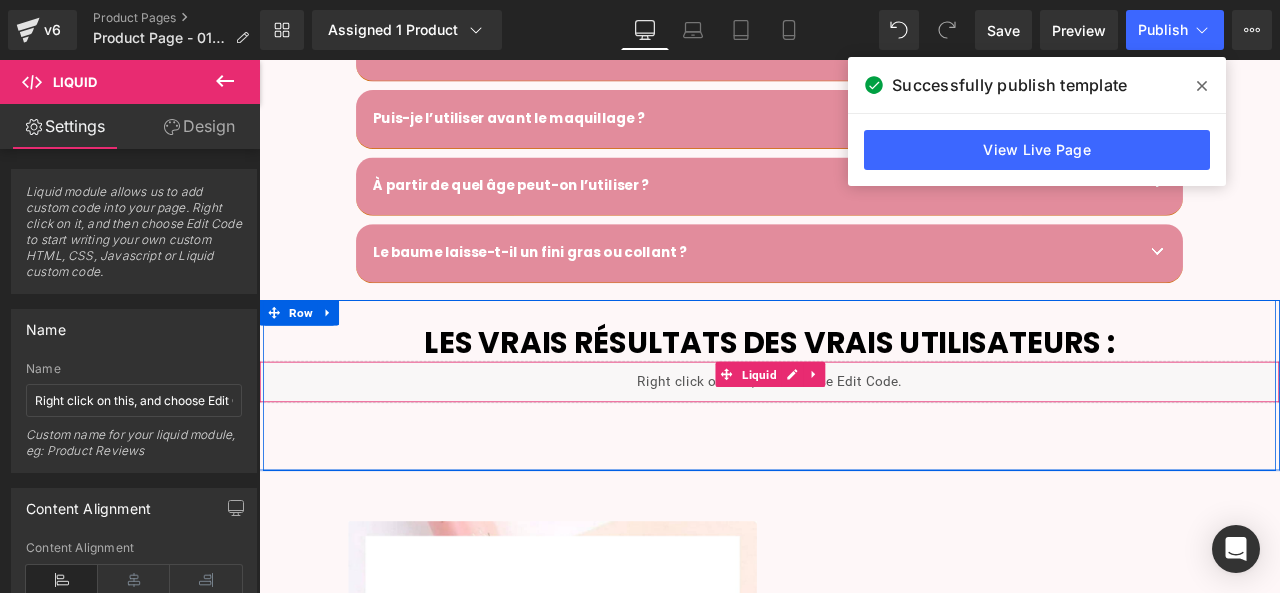 click on "Liquid" at bounding box center [864, 442] 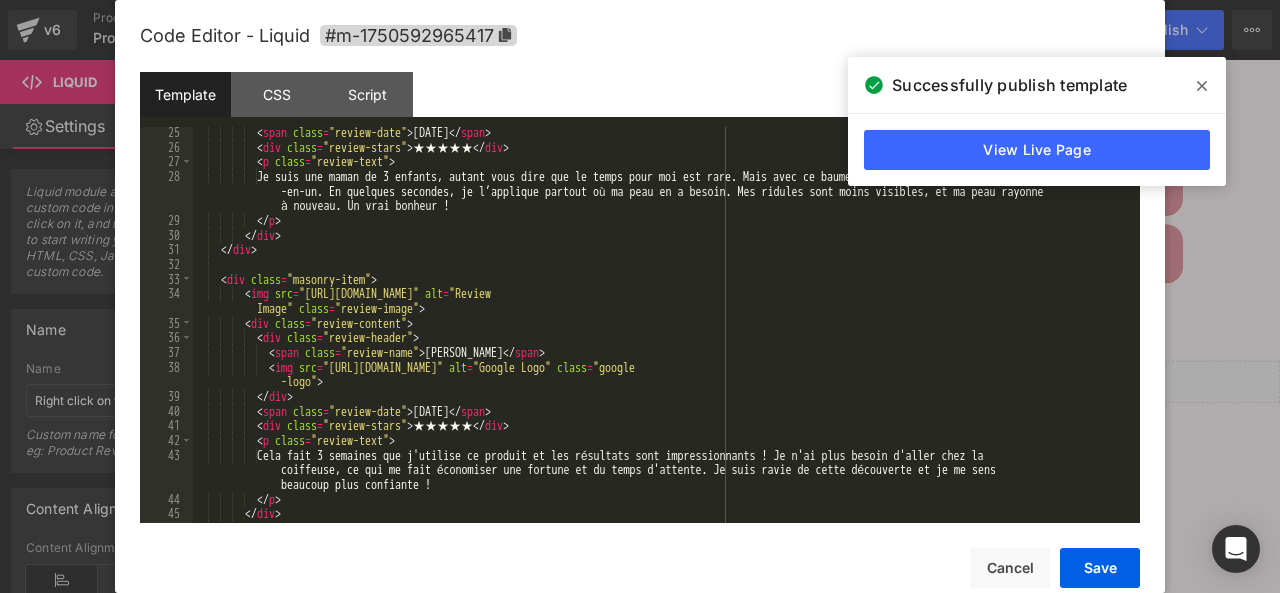 scroll, scrollTop: 402, scrollLeft: 0, axis: vertical 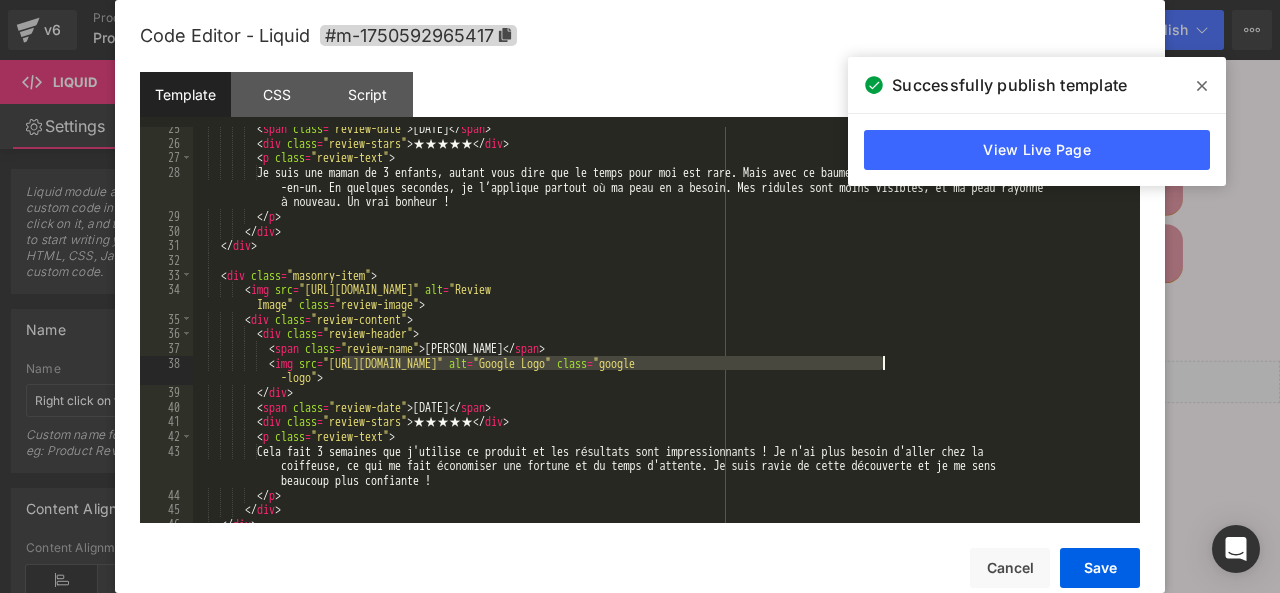 drag, startPoint x: 341, startPoint y: 365, endPoint x: 883, endPoint y: 363, distance: 542.00366 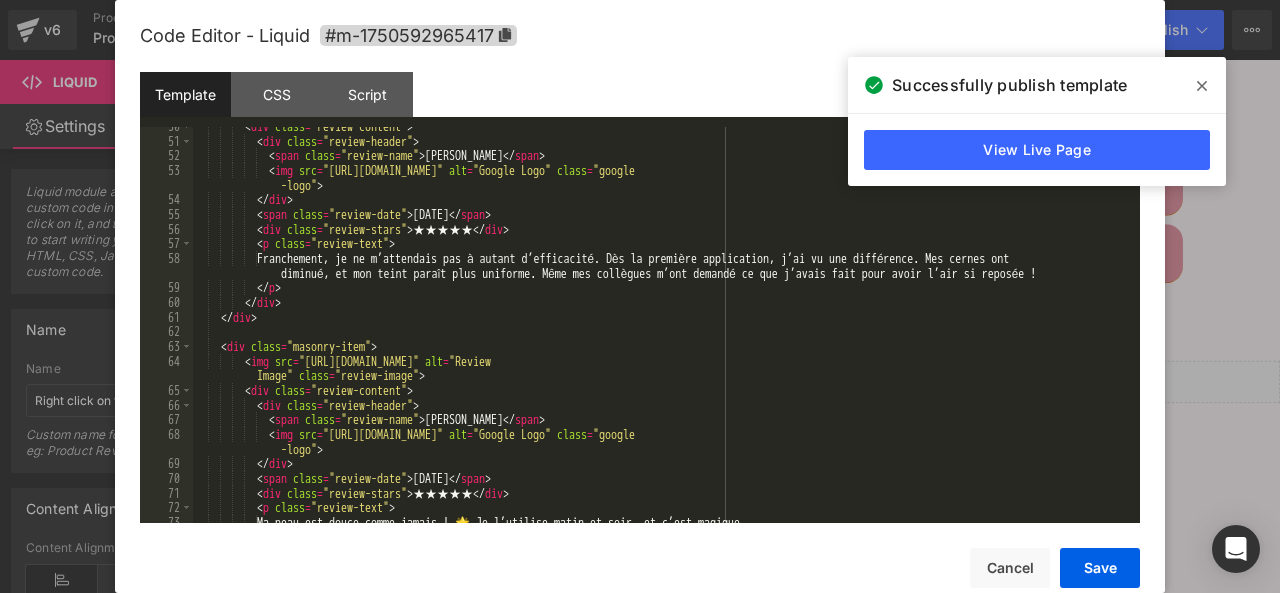 scroll, scrollTop: 926, scrollLeft: 0, axis: vertical 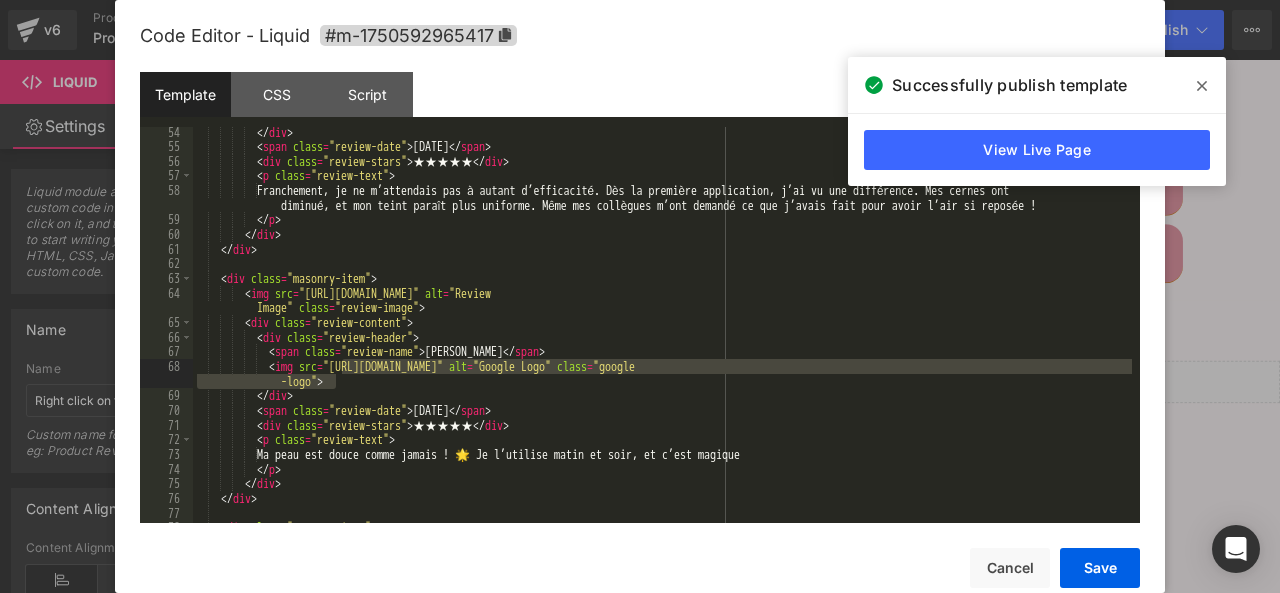drag, startPoint x: 344, startPoint y: 369, endPoint x: 440, endPoint y: 375, distance: 96.18732 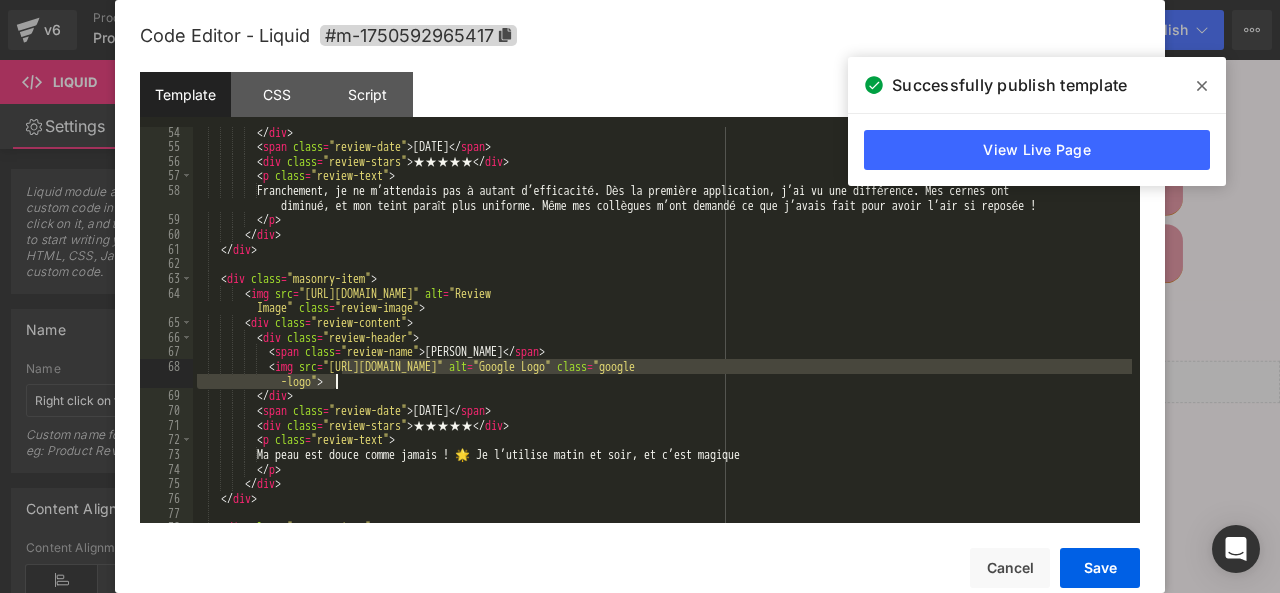 click on "</ div >                < span   class = "review-date" > 2025-01-21 </ span >                < div   class = "review-stars" > ★★★★★ </ div >                < p   class = "review-text" >                  Franchement, je ne m’attendais pas à autant d’efficacité. Dès la première application, j’ai vu une différence. Mes cernes ont                 diminué, et mon teint paraît plus uniforme. Même mes collègues m’ont demandé ce que j’avais fait pour avoir l’air si reposée !                </ p >             </ div >       </ div >             < div   class = "masonry-item" >             < img   src = "https://cdn.shopify.com/s/files/1/0727/9342/4126/files/Afebae6627c6a42e1944c1e45f7d838afN.jpg?v=1737815878"   alt = "Review             Image"   class = "review-image" >             < div   class = "review-content" >                < div   class = "review-header" >                   < span   class = "review-name" > Emma P. </ span >" at bounding box center (662, 325) 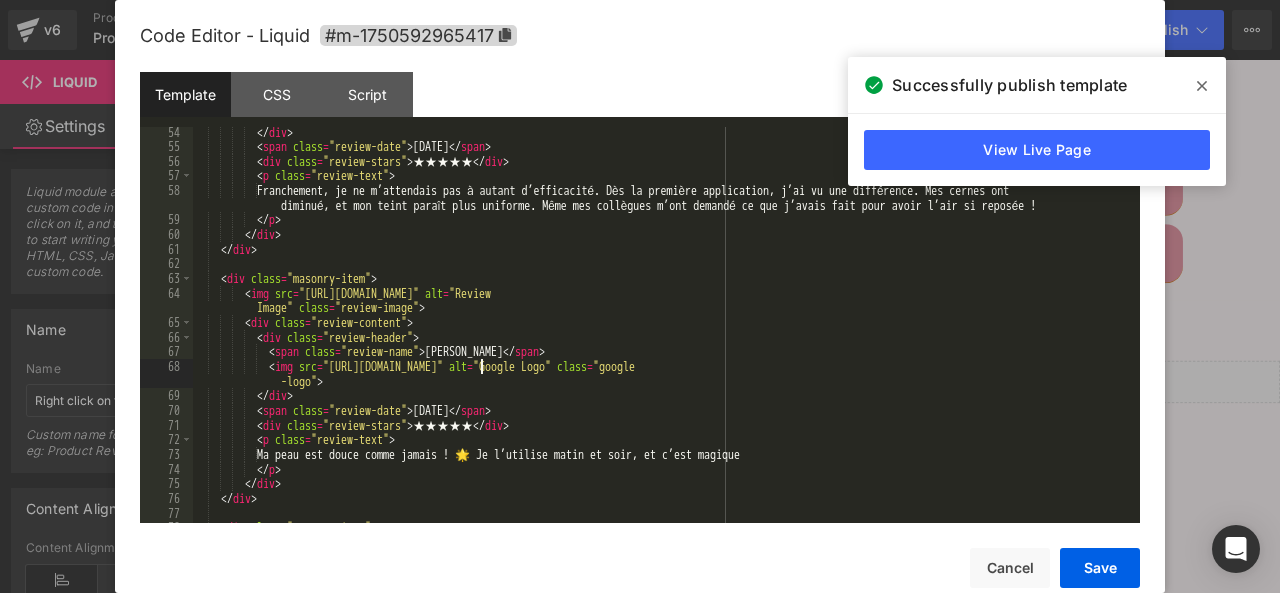 scroll, scrollTop: 432, scrollLeft: 0, axis: vertical 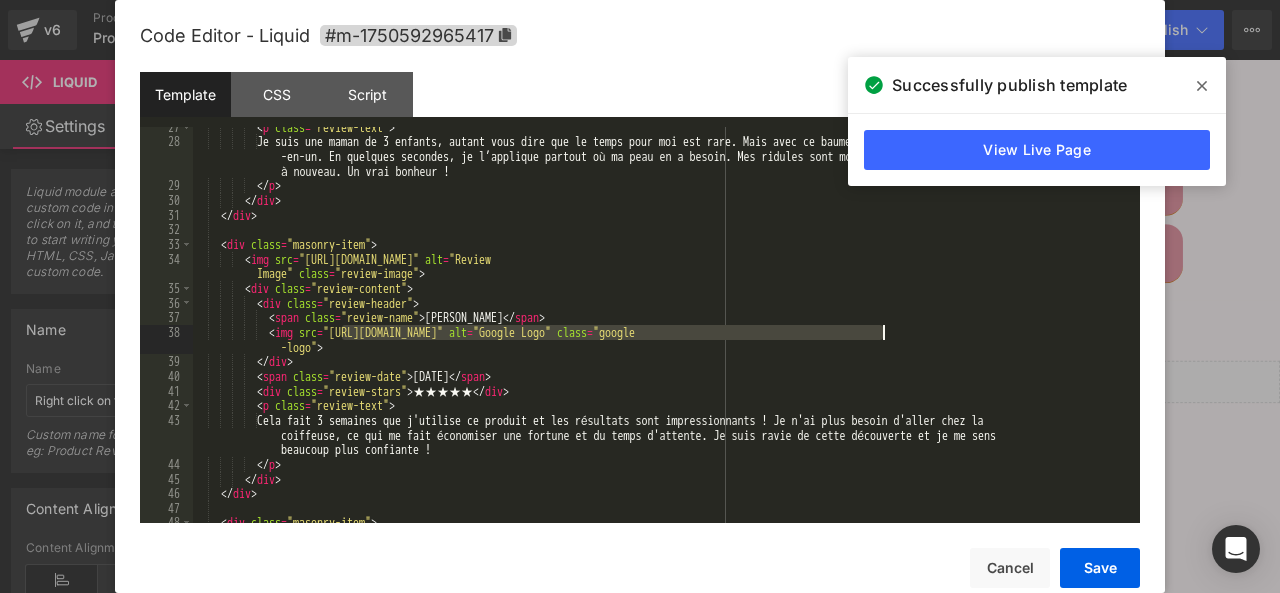 click on "< p   class = "review-text" >                  Je suis une maman de 3 enfants, autant vous dire que le temps pour moi est rare. Mais avec ce baume, j’ai enfin un produit tout                -en-un. En quelques secondes, je l’applique partout où ma peau en a besoin. Mes ridules sont moins visibles, et ma peau rayonne                 à nouveau. Un vrai bonheur !                </ p >             </ div >       </ div >             < div   class = "masonry-item" >             < img   src = "https://cdn.shopify.com/s/files/1/0727/9342/4126/files/S342c497ce68a4adf8a941db7f7dc5e1f2.jpg?v=1737815879"   alt = "Review             Image"   class = "review-image" >             < div   class = "review-content" >                < div   class = "review-header" >                   < span   class = "review-name" > Elodie D. </ span >                   < img   src = "https://cdn.shopify.com/s/files/1/0697/3675/9475/files/logogoogle.png?v=1737806170"   alt =   class =" at bounding box center (662, 325) 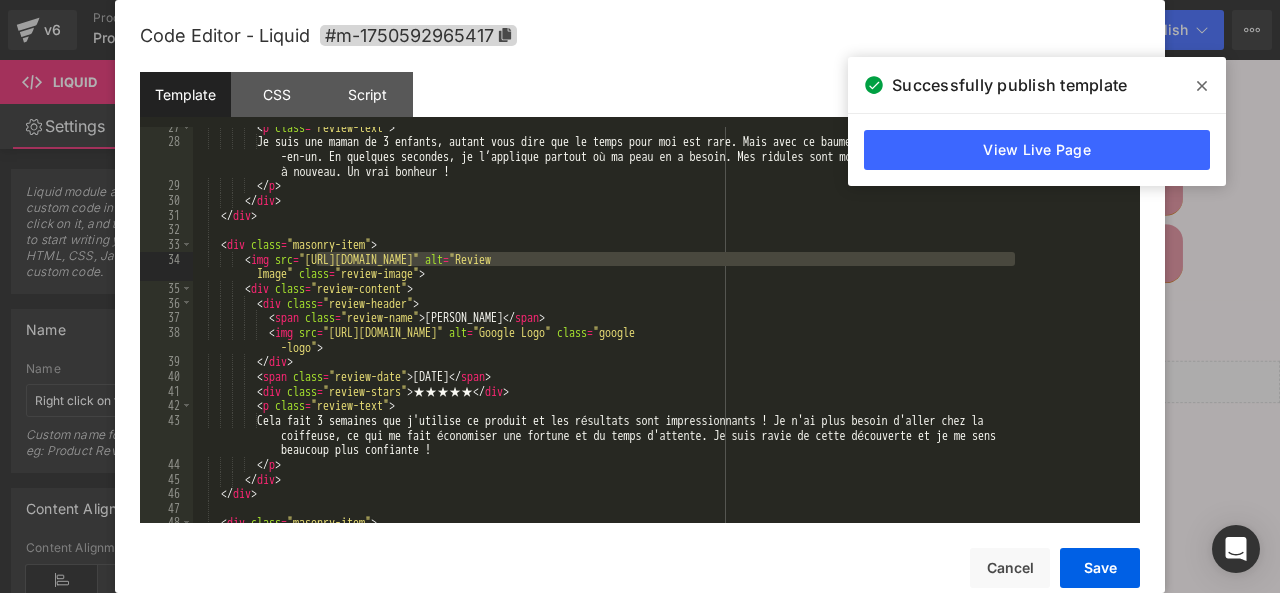 drag, startPoint x: 315, startPoint y: 262, endPoint x: 1012, endPoint y: 260, distance: 697.00287 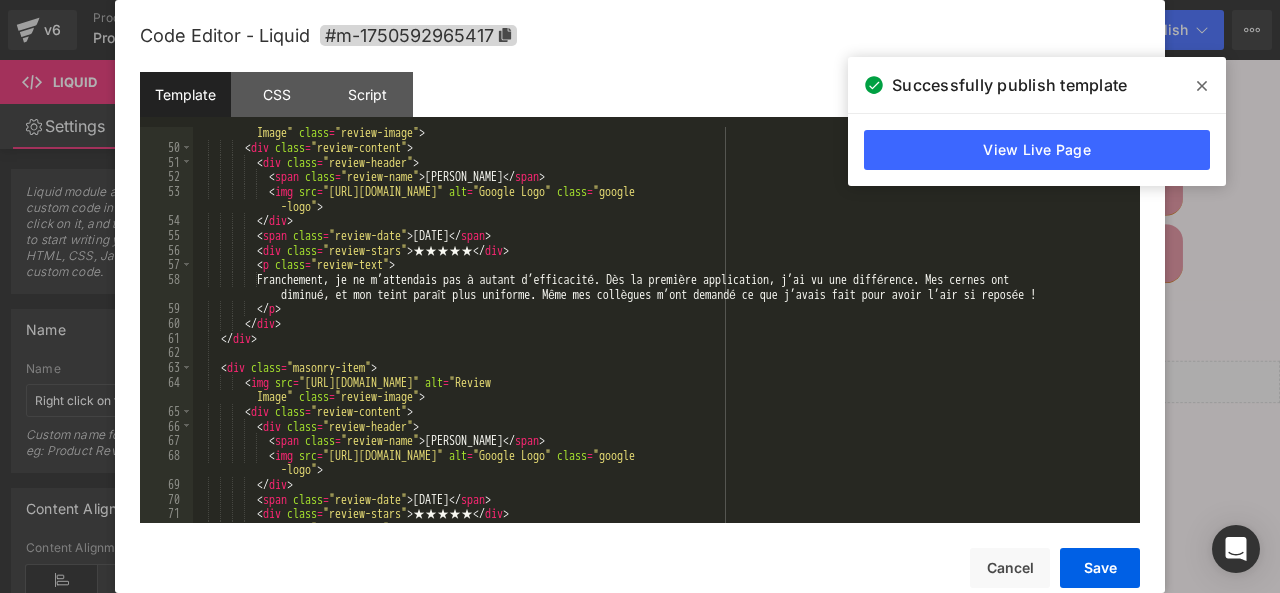 scroll, scrollTop: 847, scrollLeft: 0, axis: vertical 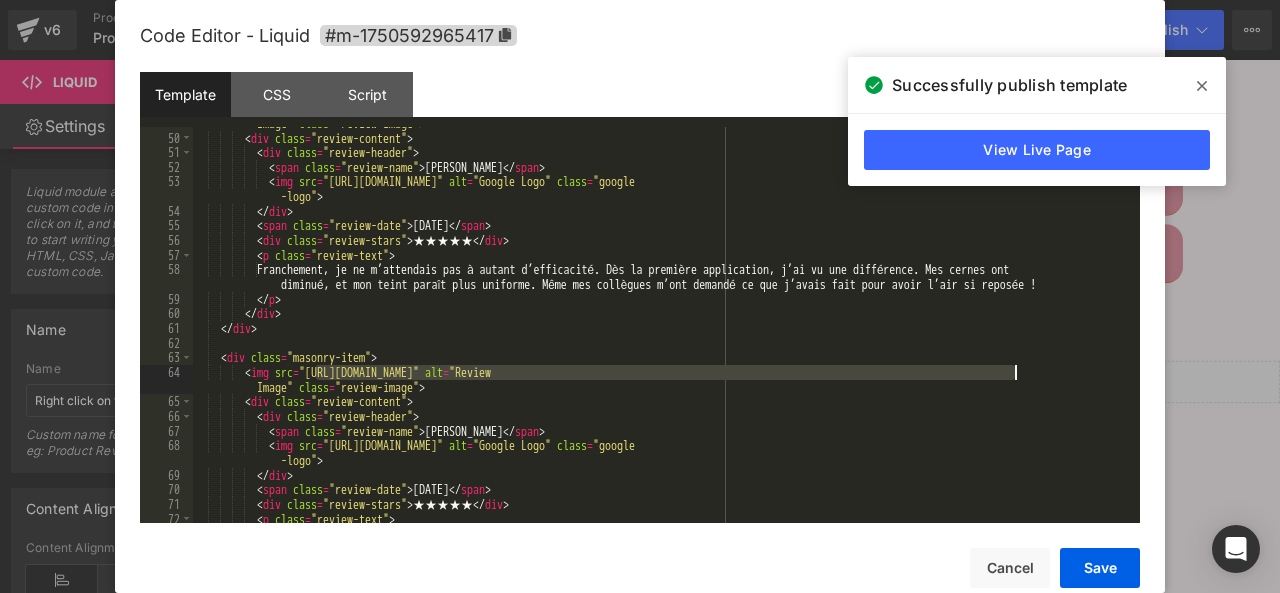 drag, startPoint x: 315, startPoint y: 369, endPoint x: 1013, endPoint y: 375, distance: 698.0258 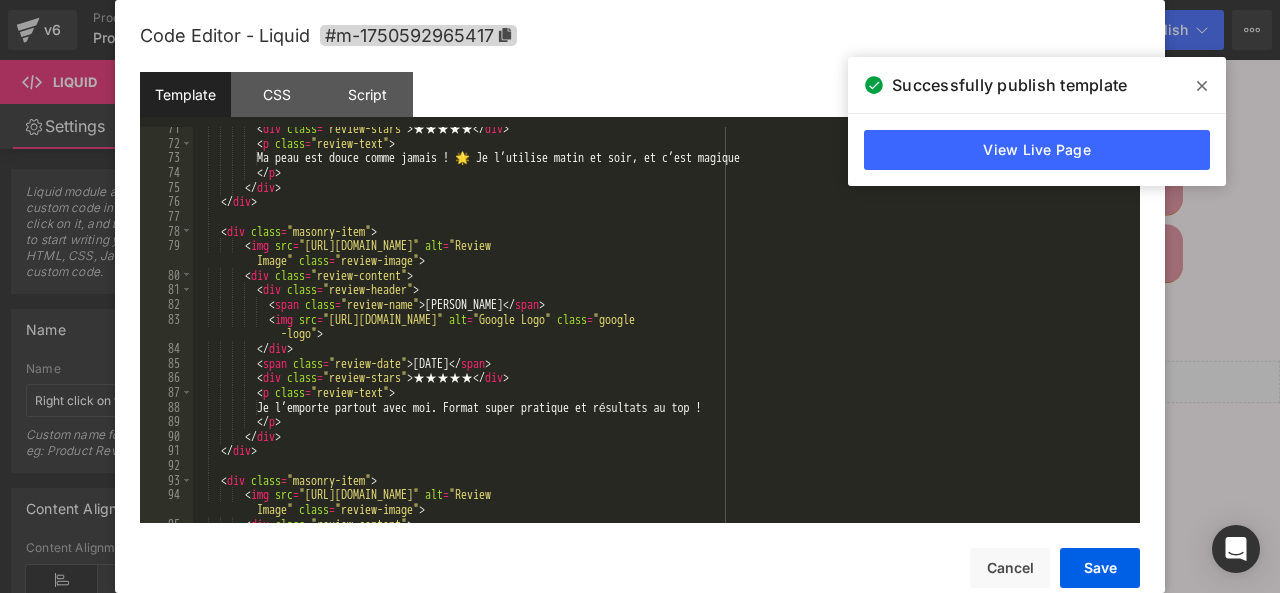 scroll, scrollTop: 1214, scrollLeft: 0, axis: vertical 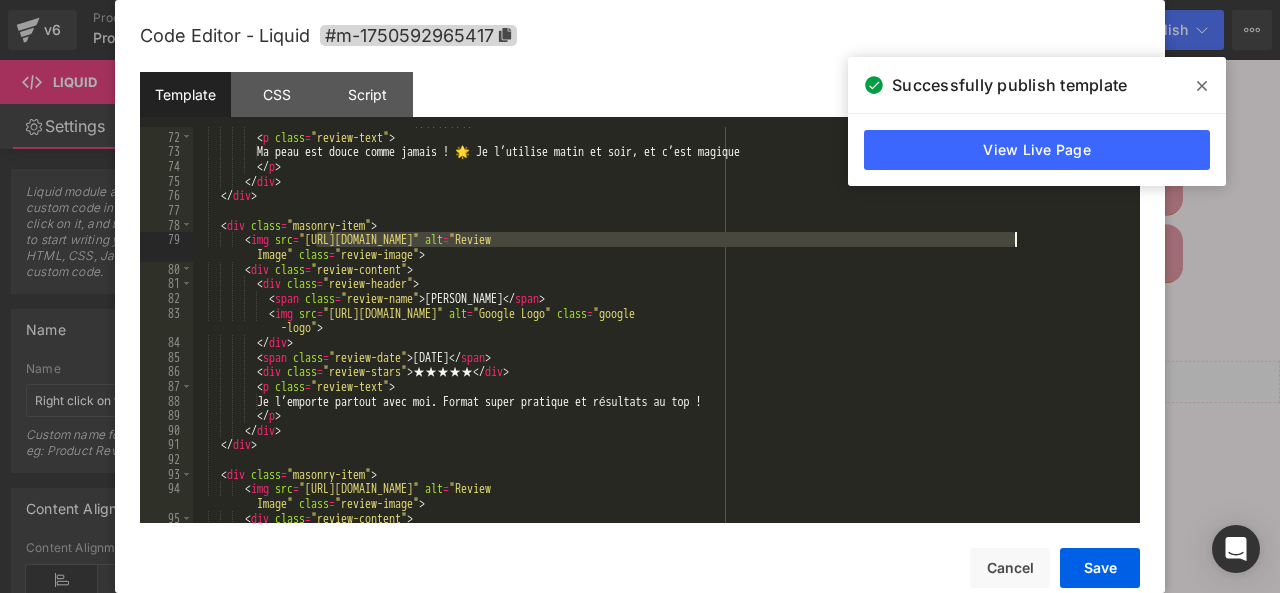 drag, startPoint x: 316, startPoint y: 240, endPoint x: 1015, endPoint y: 243, distance: 699.0064 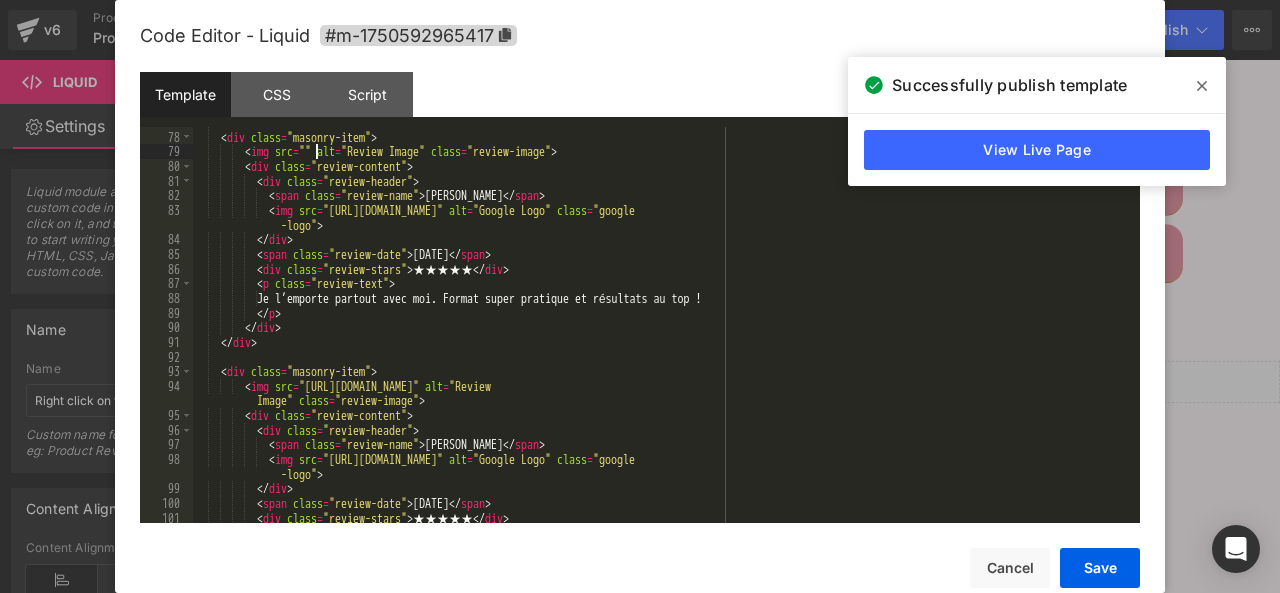 scroll, scrollTop: 1302, scrollLeft: 0, axis: vertical 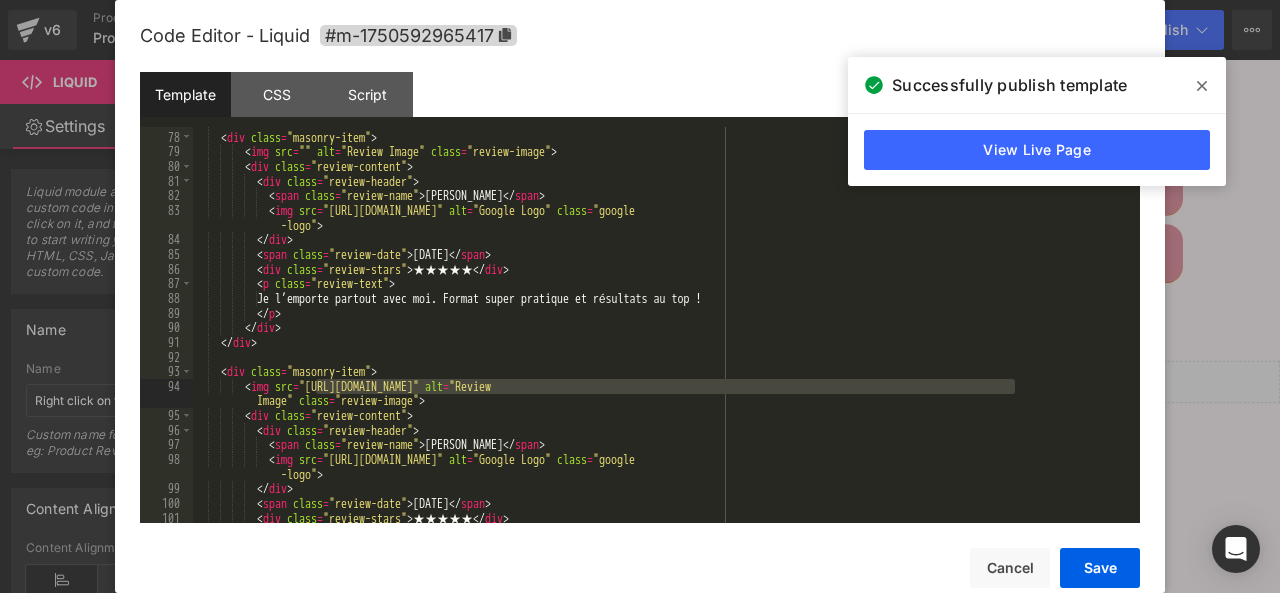 drag, startPoint x: 316, startPoint y: 387, endPoint x: 1014, endPoint y: 387, distance: 698 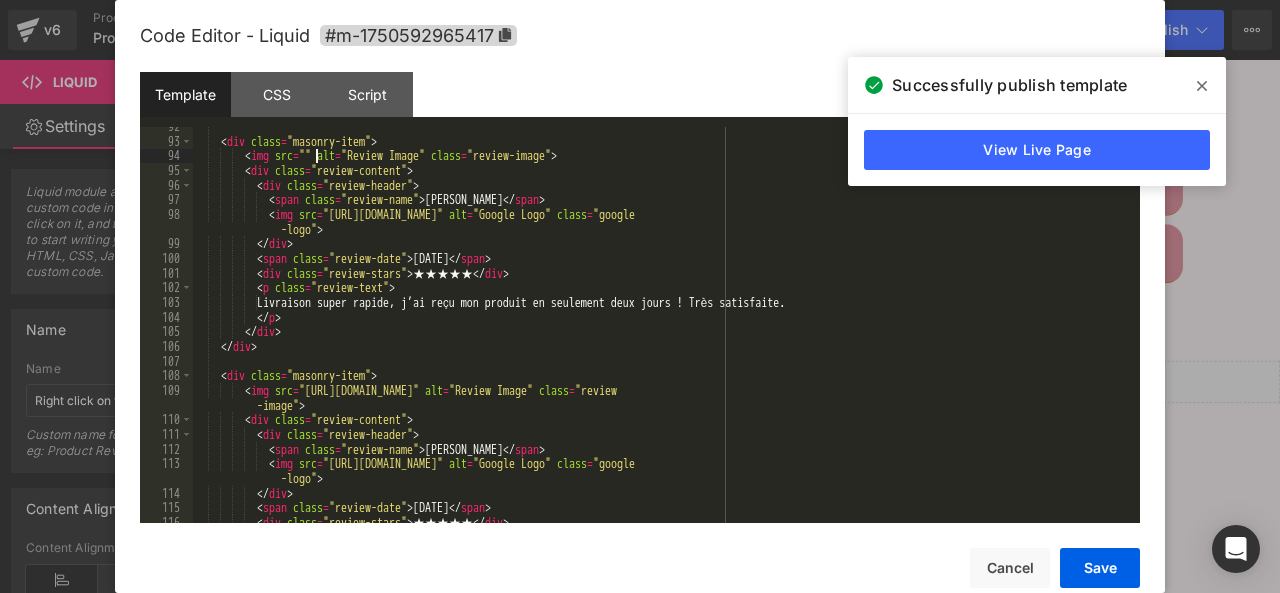 scroll, scrollTop: 1533, scrollLeft: 0, axis: vertical 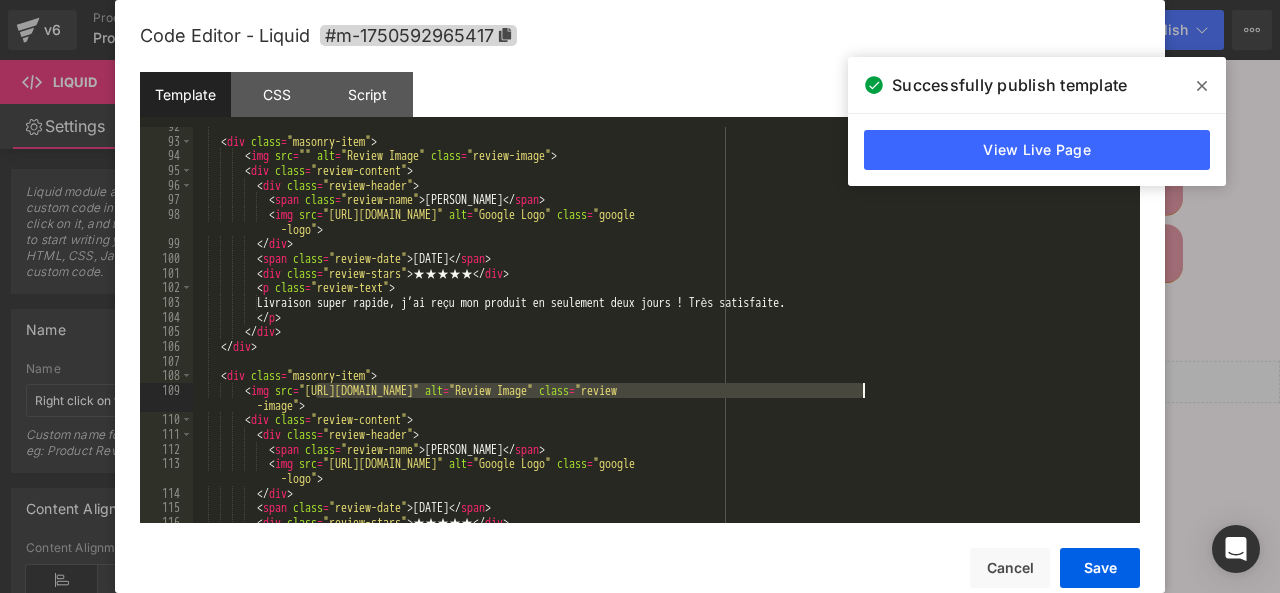 drag, startPoint x: 316, startPoint y: 389, endPoint x: 864, endPoint y: 395, distance: 548.03284 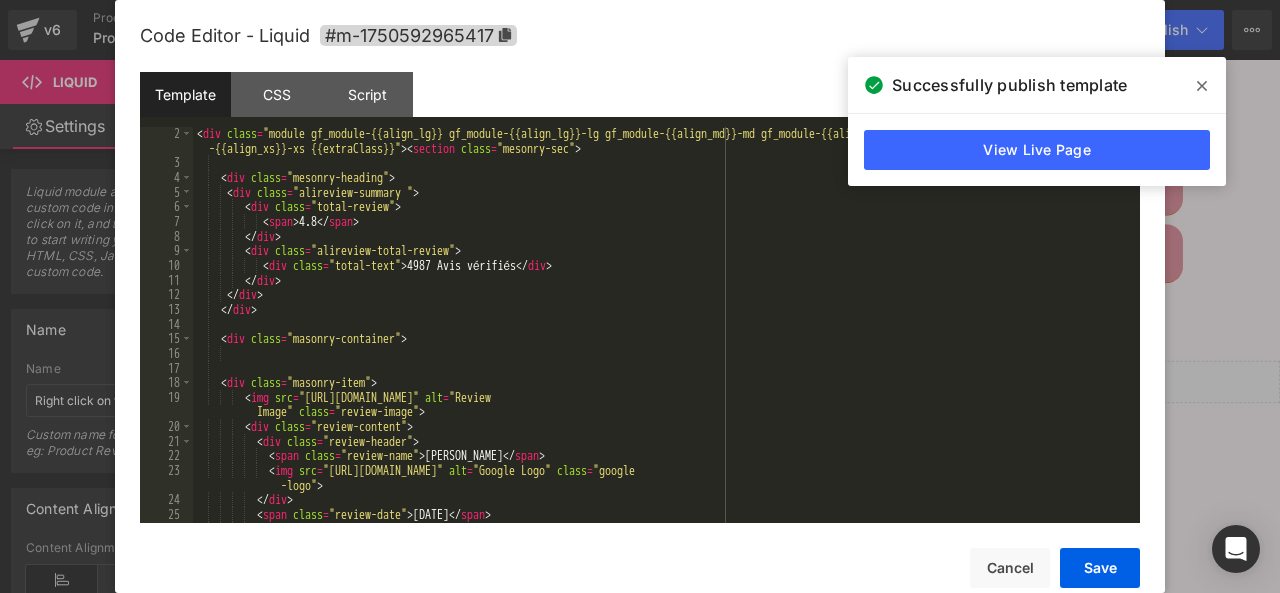 scroll, scrollTop: 8, scrollLeft: 0, axis: vertical 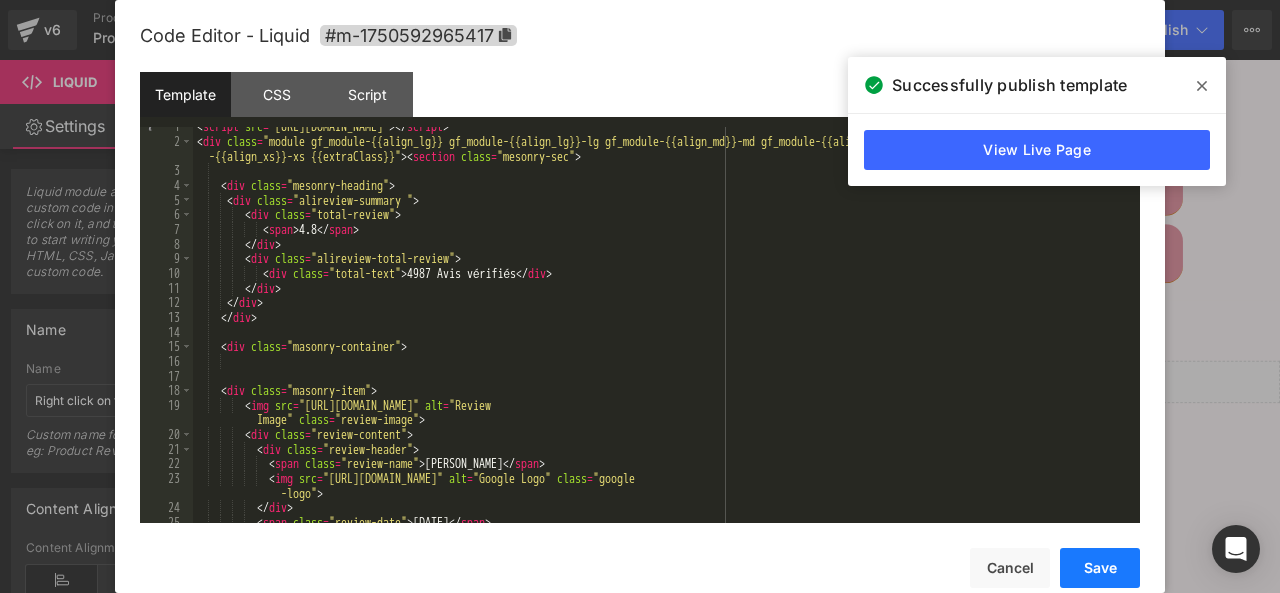 click on "Save" at bounding box center (1100, 568) 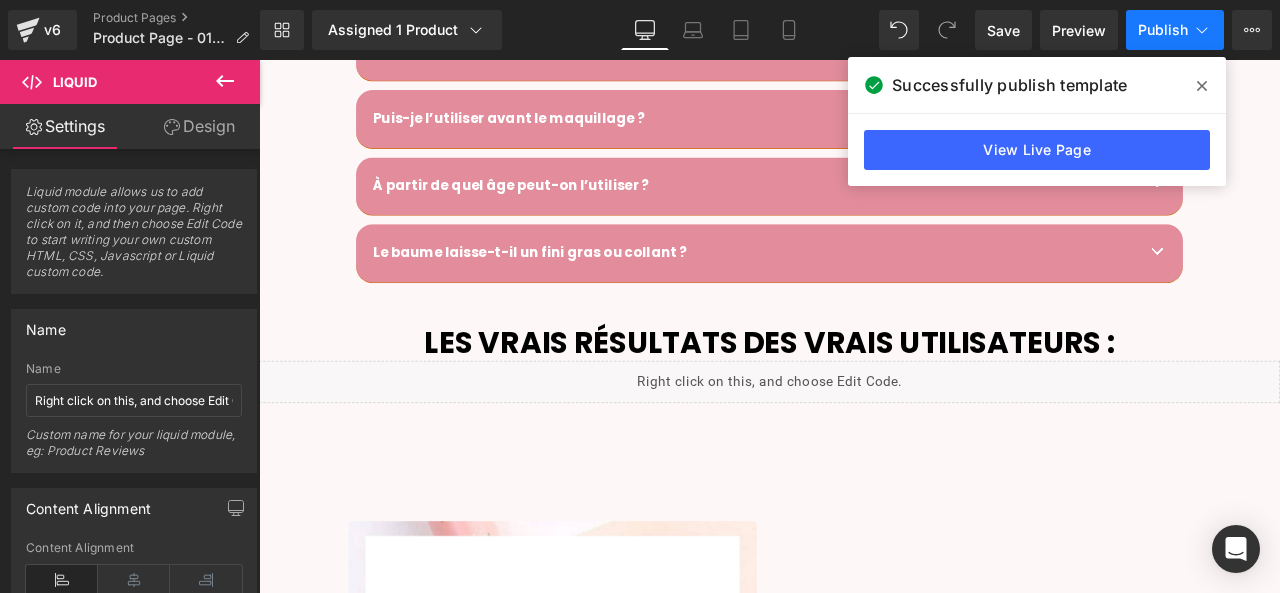 click on "Publish" at bounding box center [1163, 30] 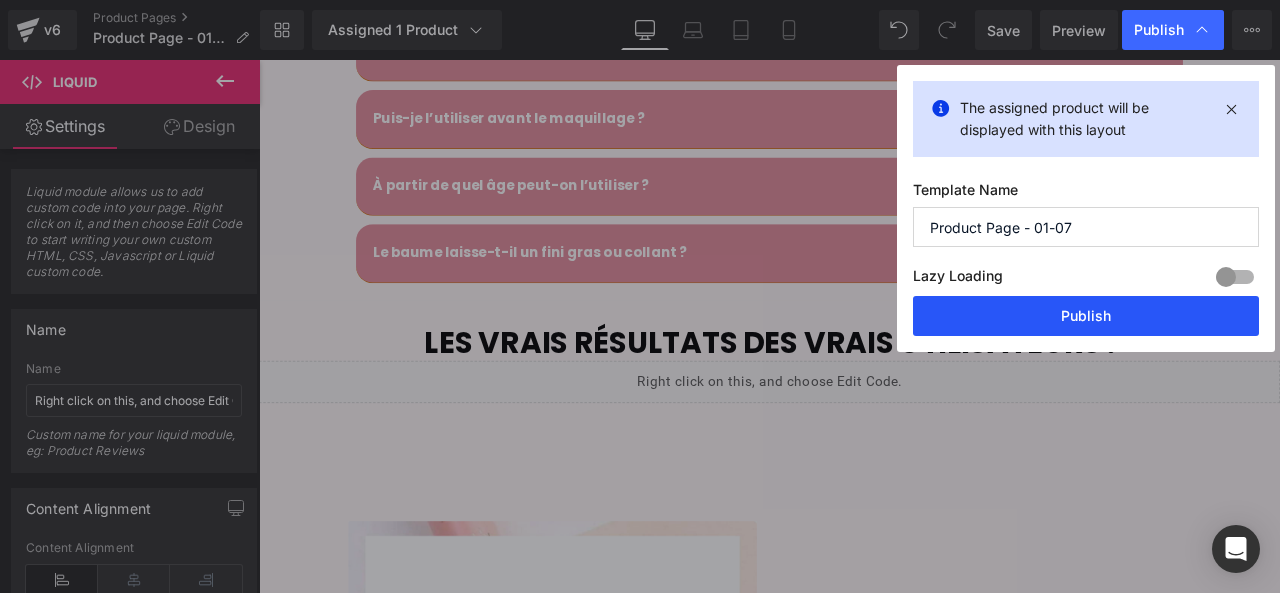 click on "Publish" at bounding box center [1086, 316] 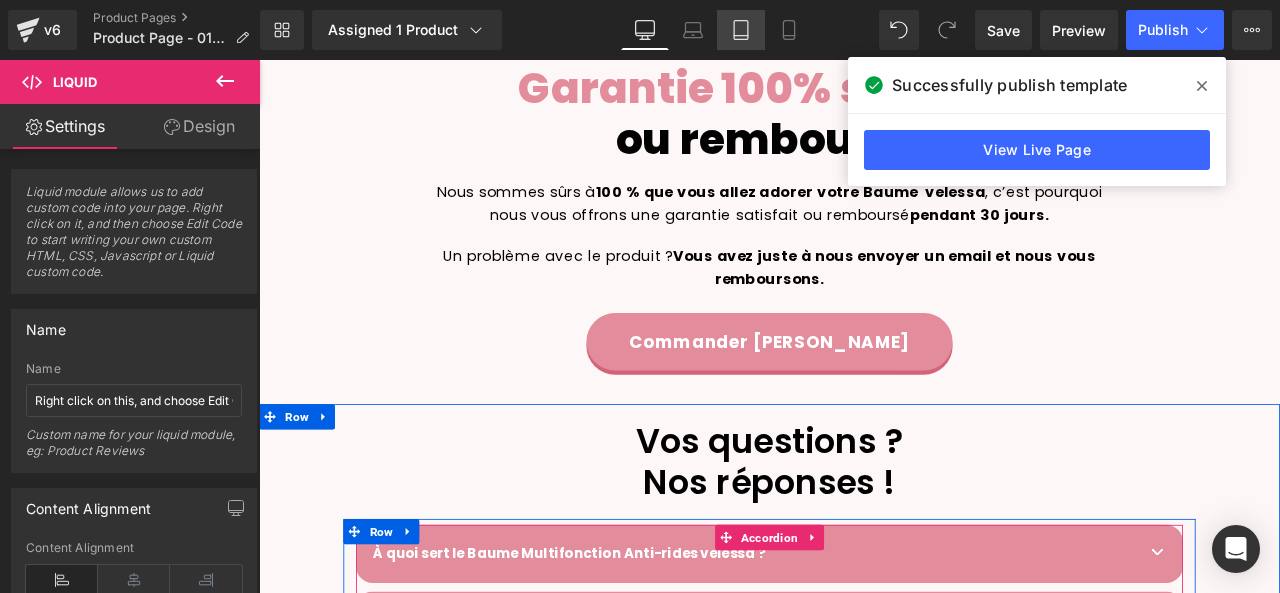 scroll, scrollTop: 5435, scrollLeft: 0, axis: vertical 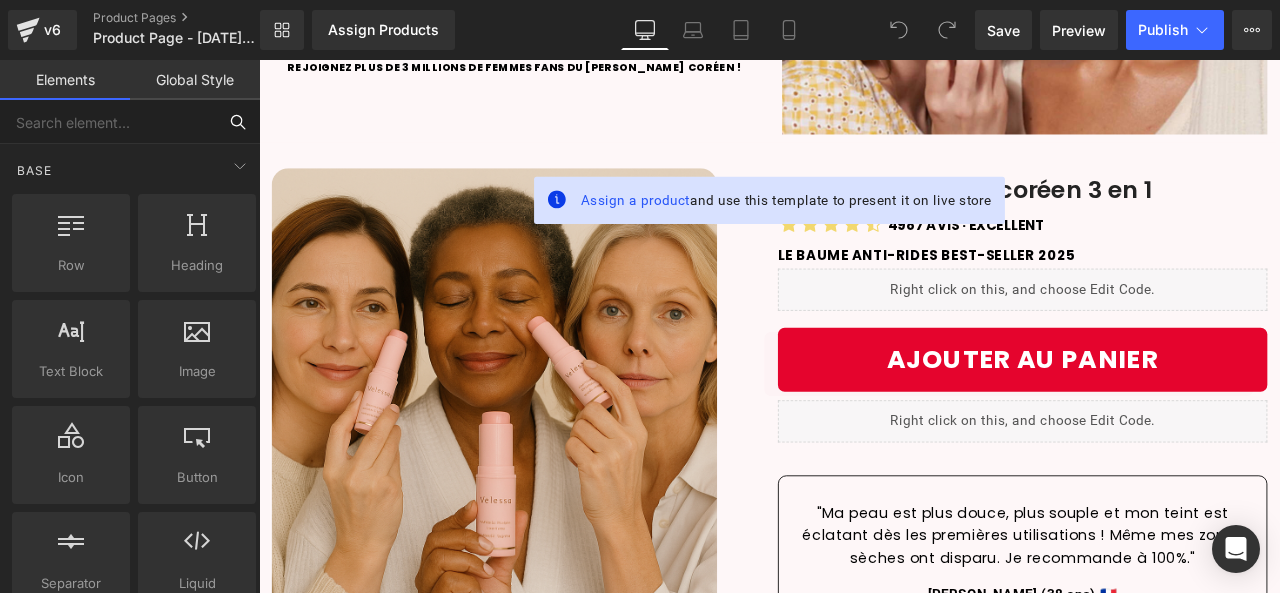 click at bounding box center [108, 122] 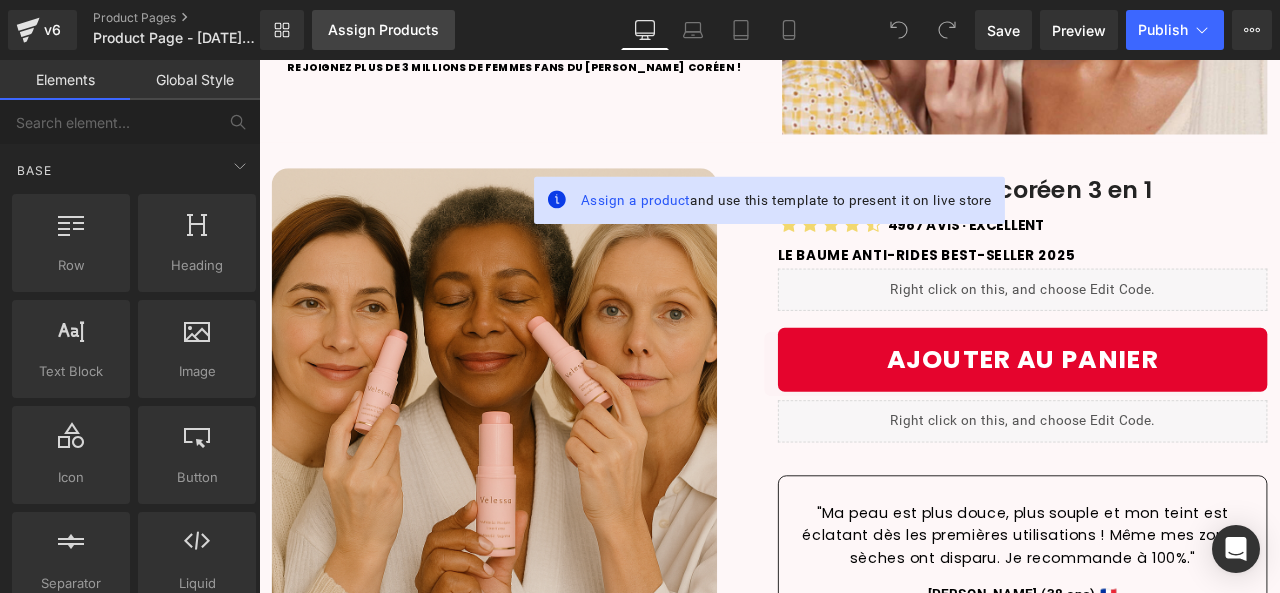 click on "Assign Products" at bounding box center (383, 30) 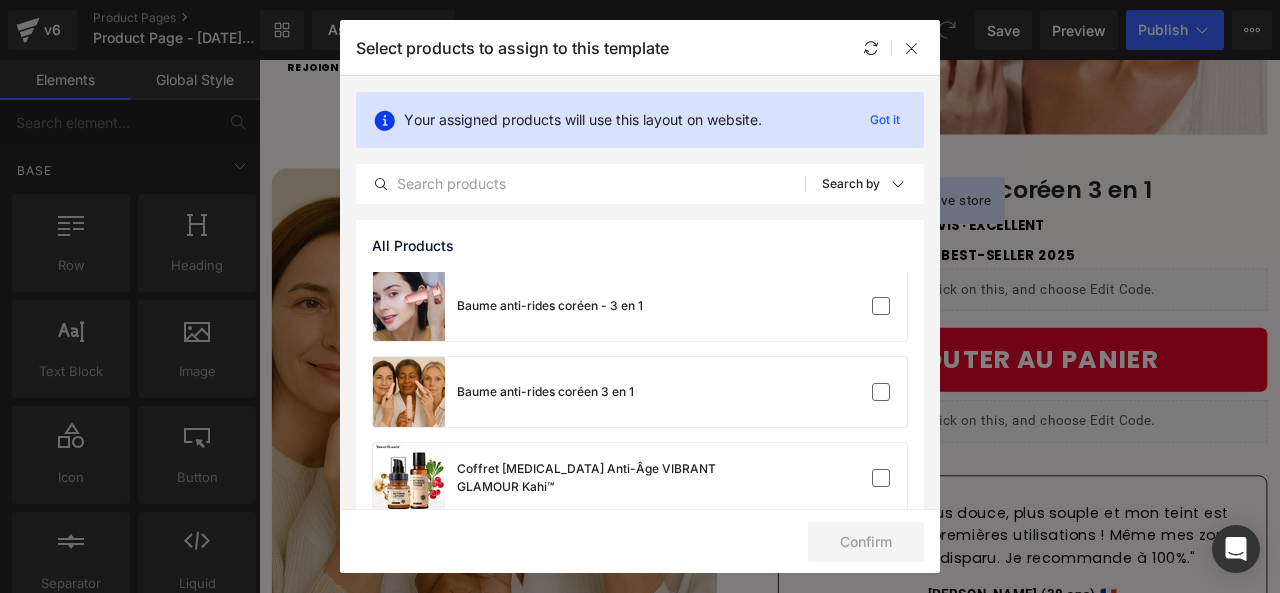 scroll, scrollTop: 0, scrollLeft: 0, axis: both 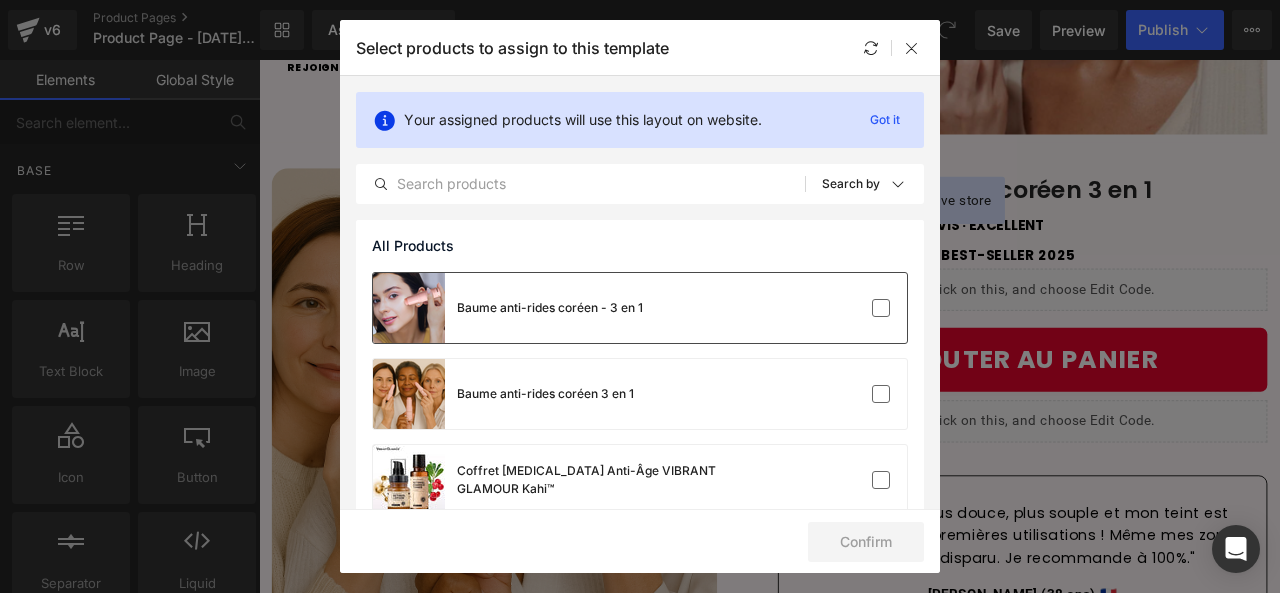 click on "Baume anti-rides coréen - 3 en 1" at bounding box center [640, 308] 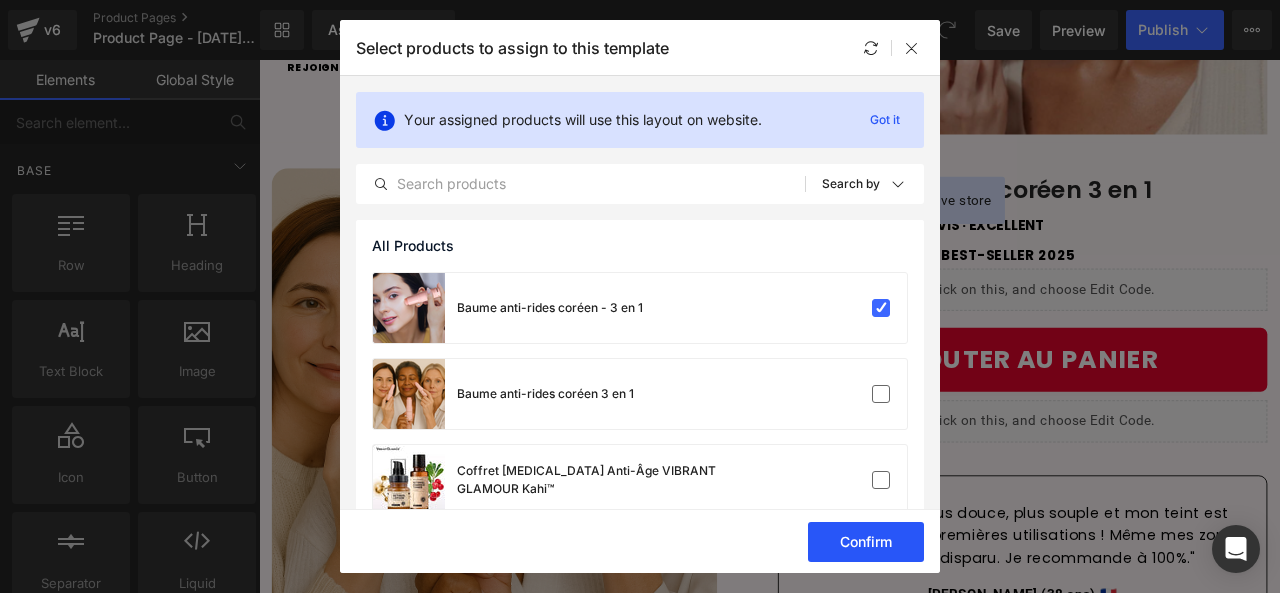 click on "Confirm" at bounding box center [866, 542] 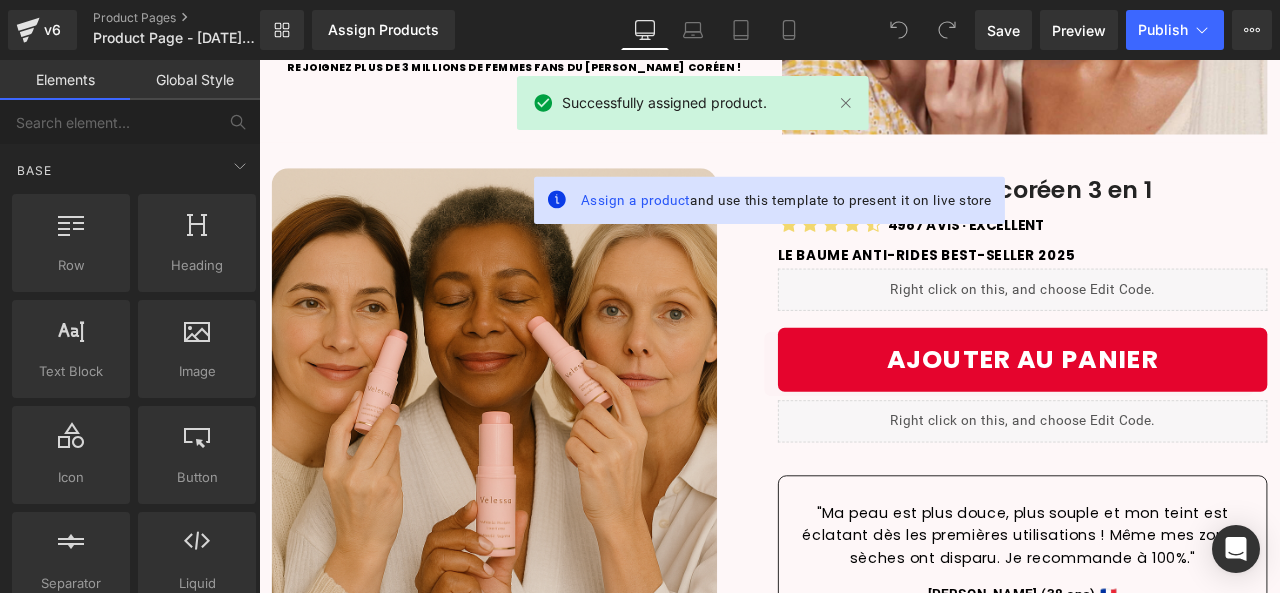 click at bounding box center [899, 30] 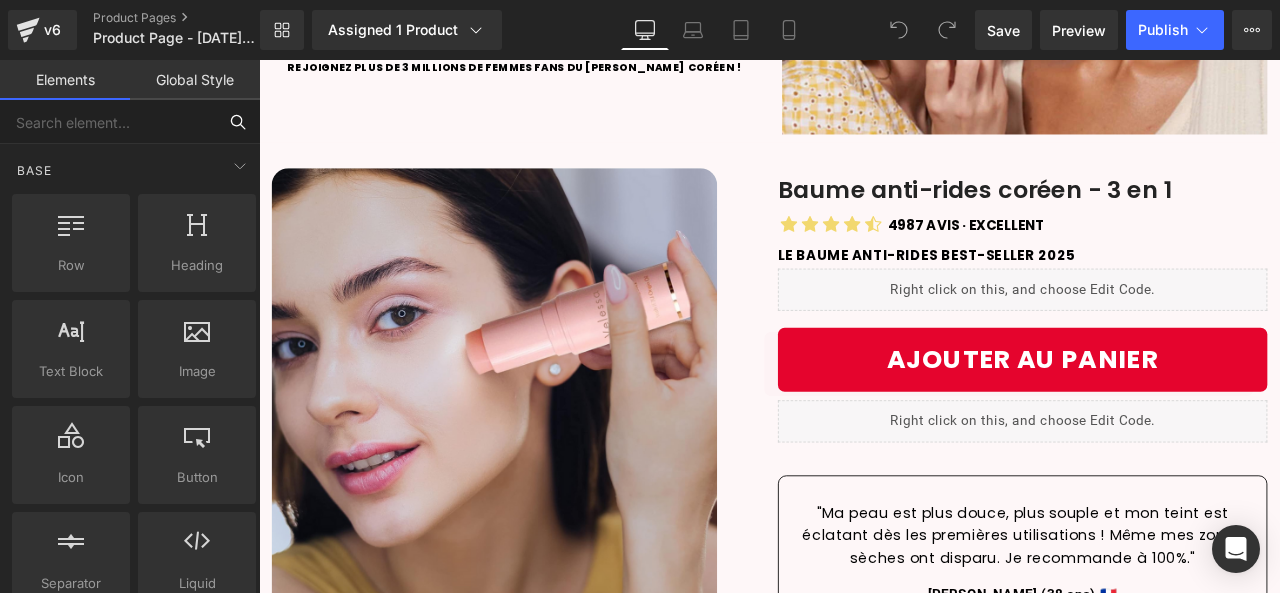 click at bounding box center (108, 122) 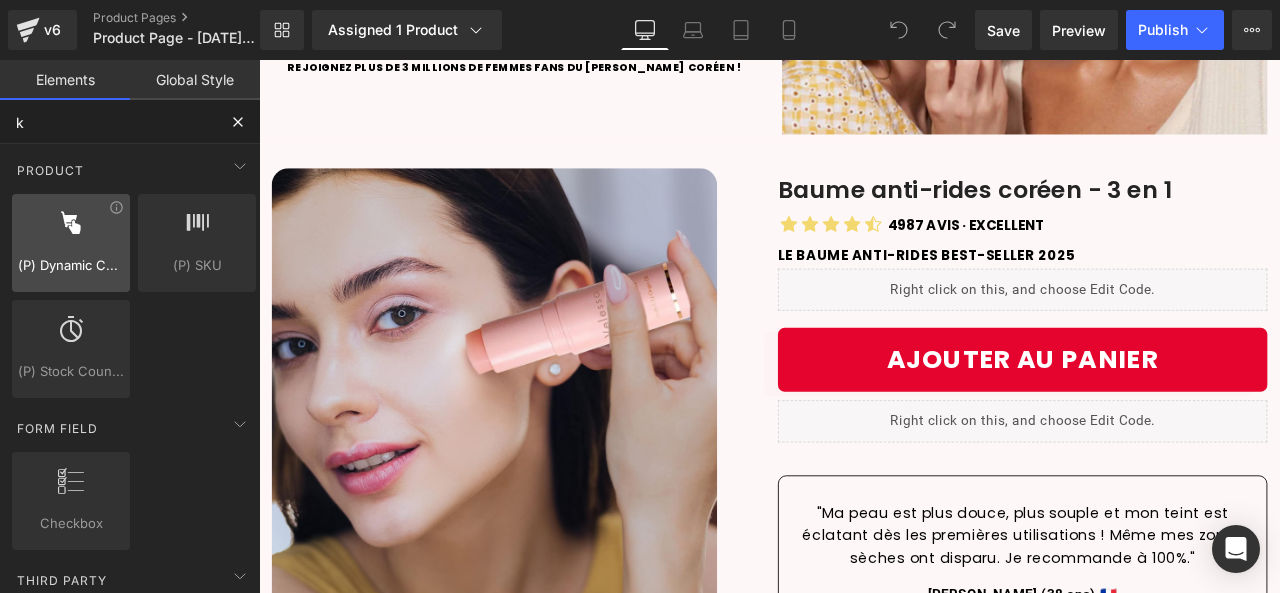 type on "ka" 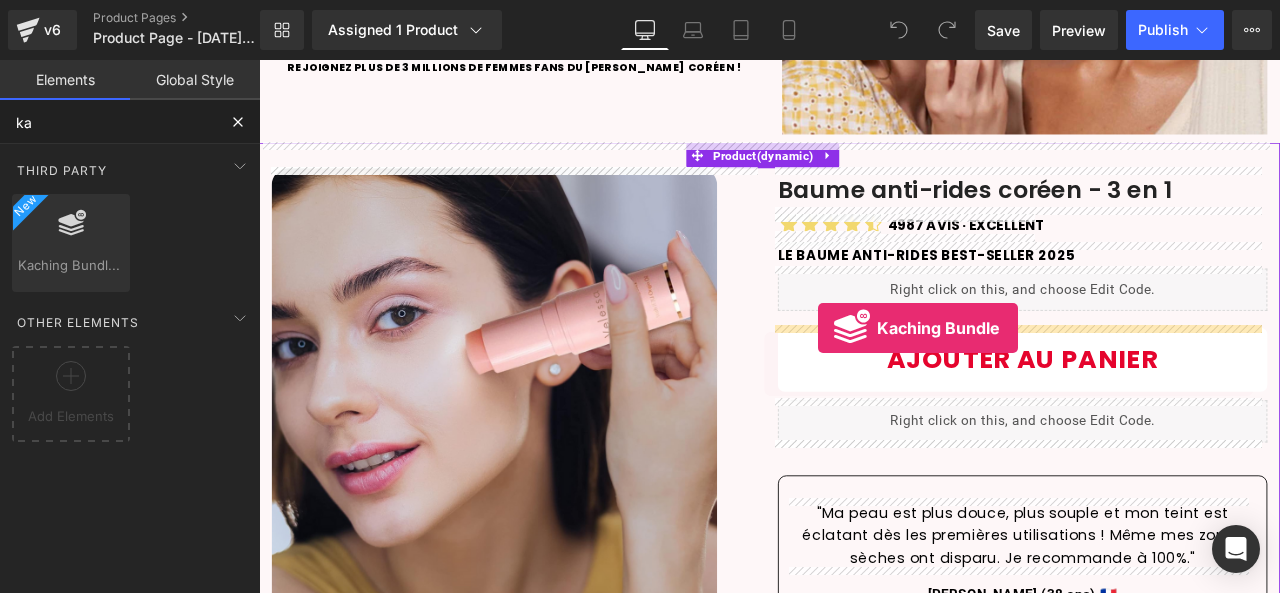 drag, startPoint x: 346, startPoint y: 281, endPoint x: 922, endPoint y: 378, distance: 584.1104 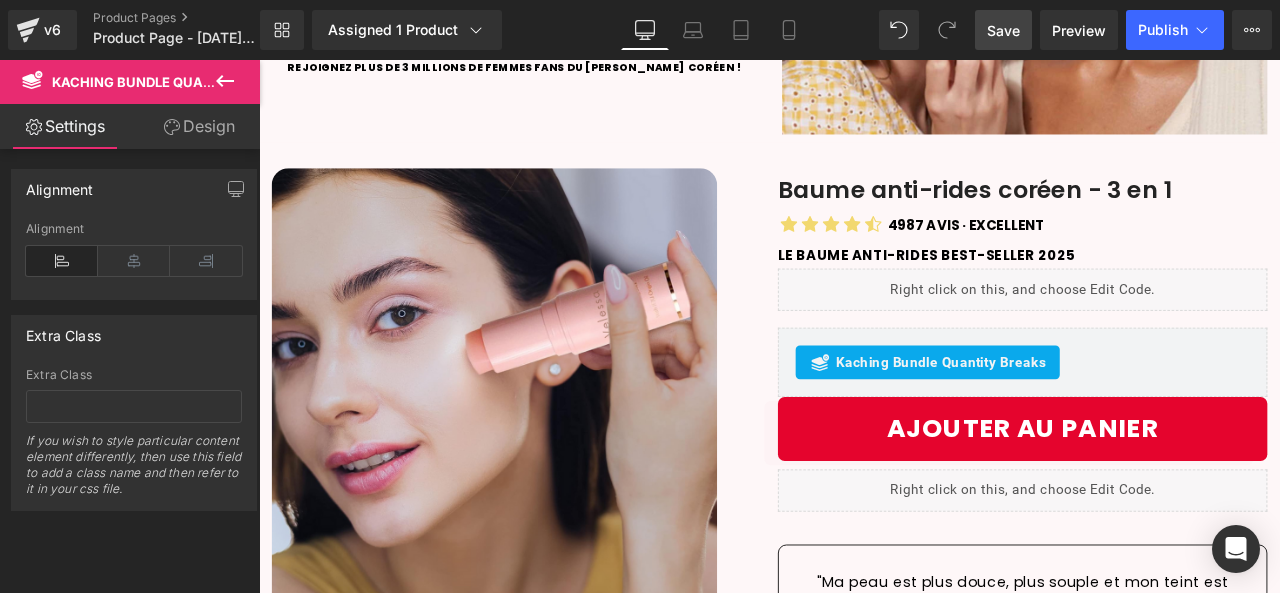 click on "Save" at bounding box center (1003, 30) 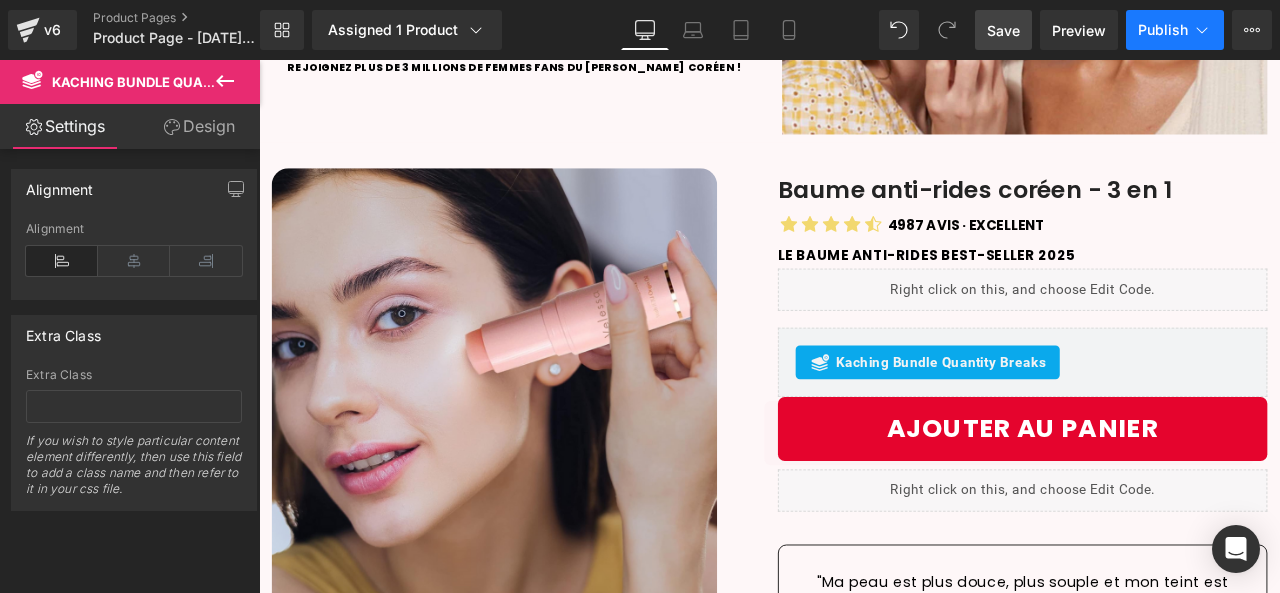 click on "Publish" at bounding box center [1175, 30] 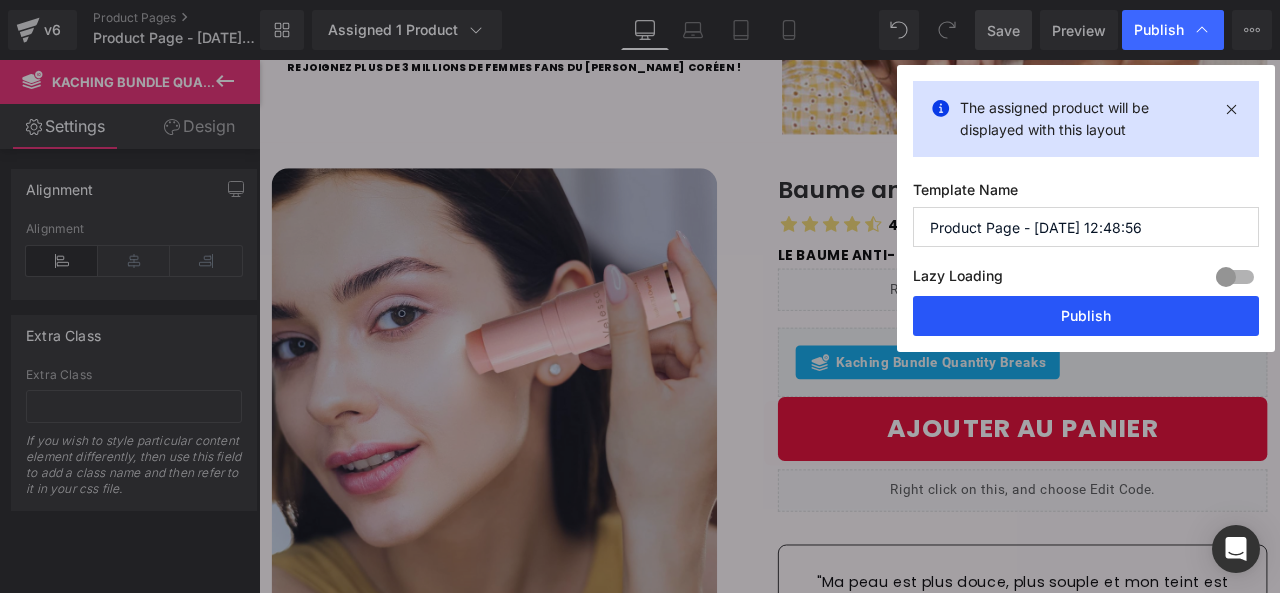 click on "Publish" at bounding box center (1086, 316) 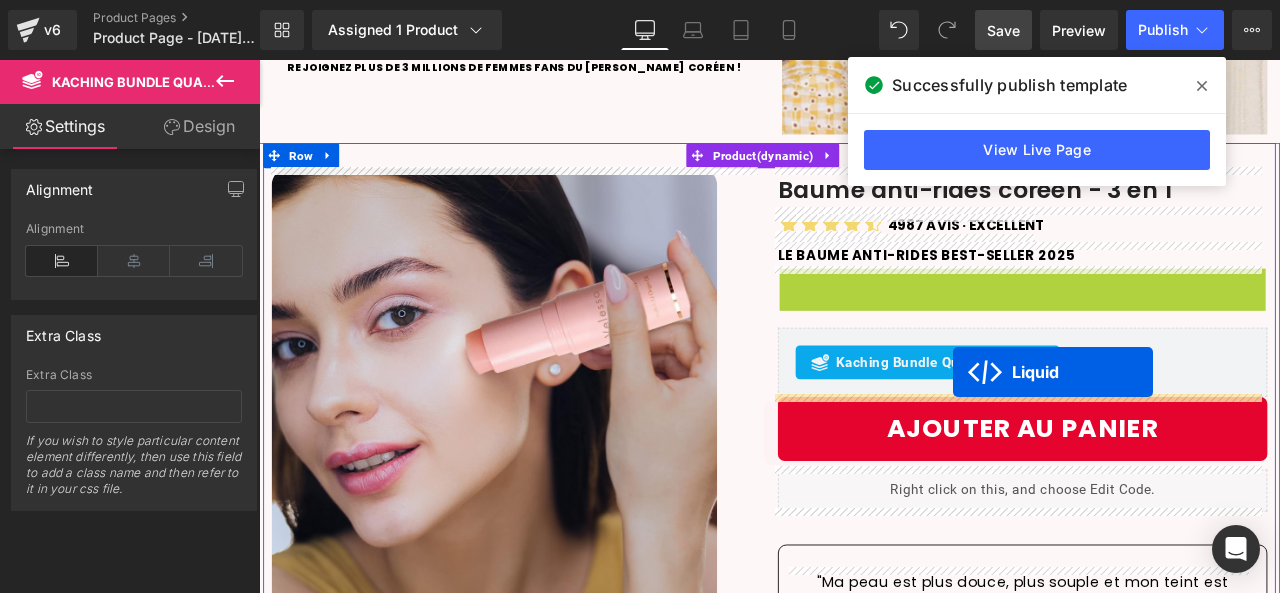 drag, startPoint x: 1103, startPoint y: 327, endPoint x: 1081, endPoint y: 429, distance: 104.34558 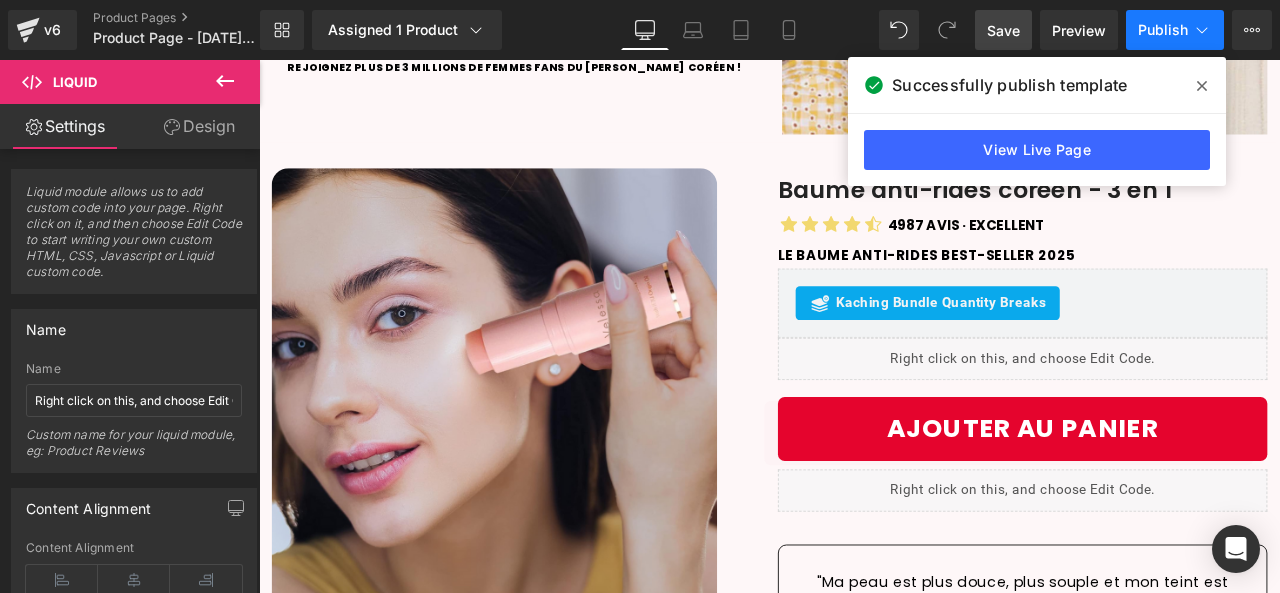 click on "Publish" at bounding box center (1163, 30) 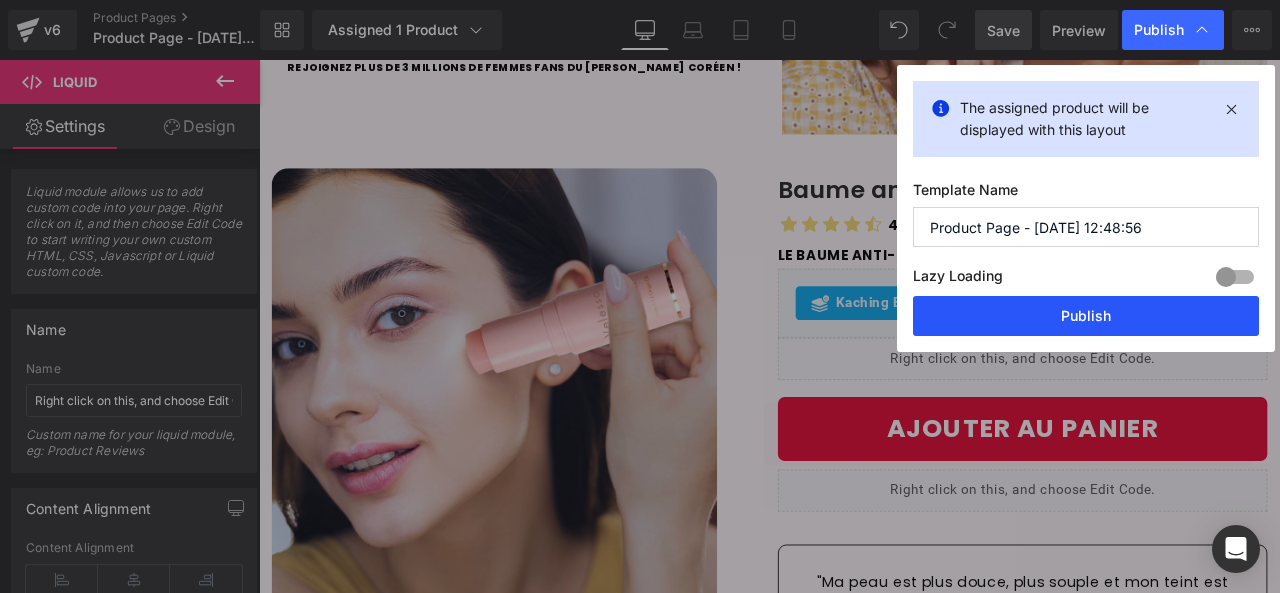 click on "Publish" at bounding box center (1086, 316) 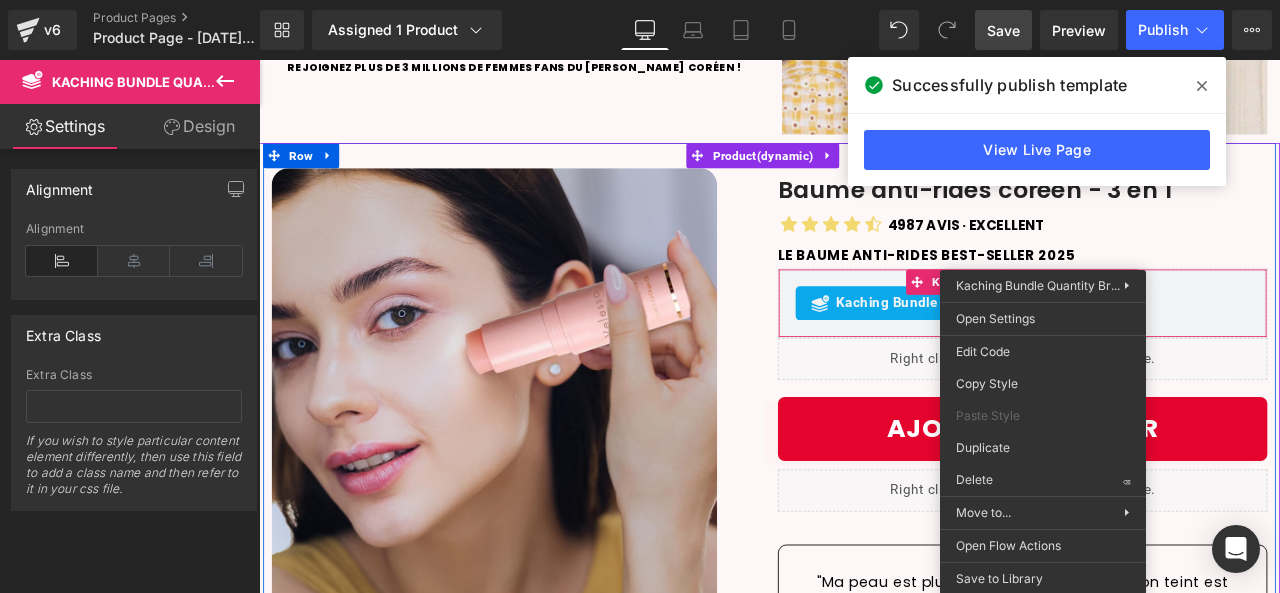 click on "Baume anti-rides coréen - 3 en 1
(P) Title
Icon
Icon
Icon
Icon
Icon
Icon List Hoz
4987 Avis · Excellent
Text Block
Icon List
LE BAUME ANTI-RIDES BEST-SELLER 2025
Text Block" at bounding box center (1164, 506) 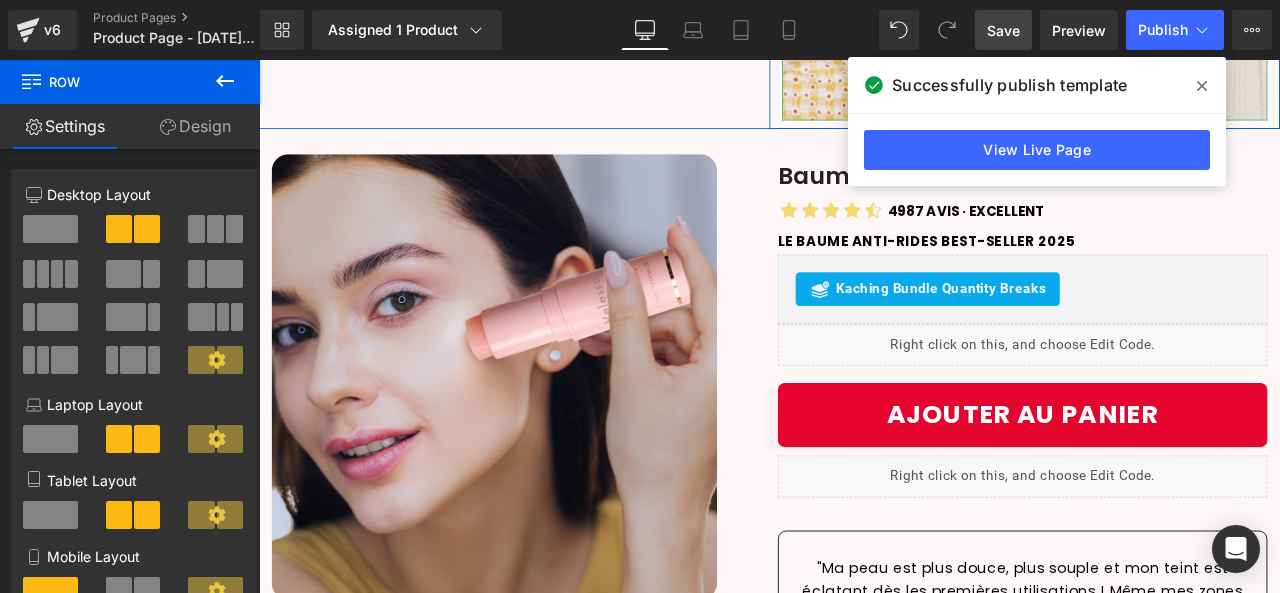 scroll, scrollTop: 778, scrollLeft: 0, axis: vertical 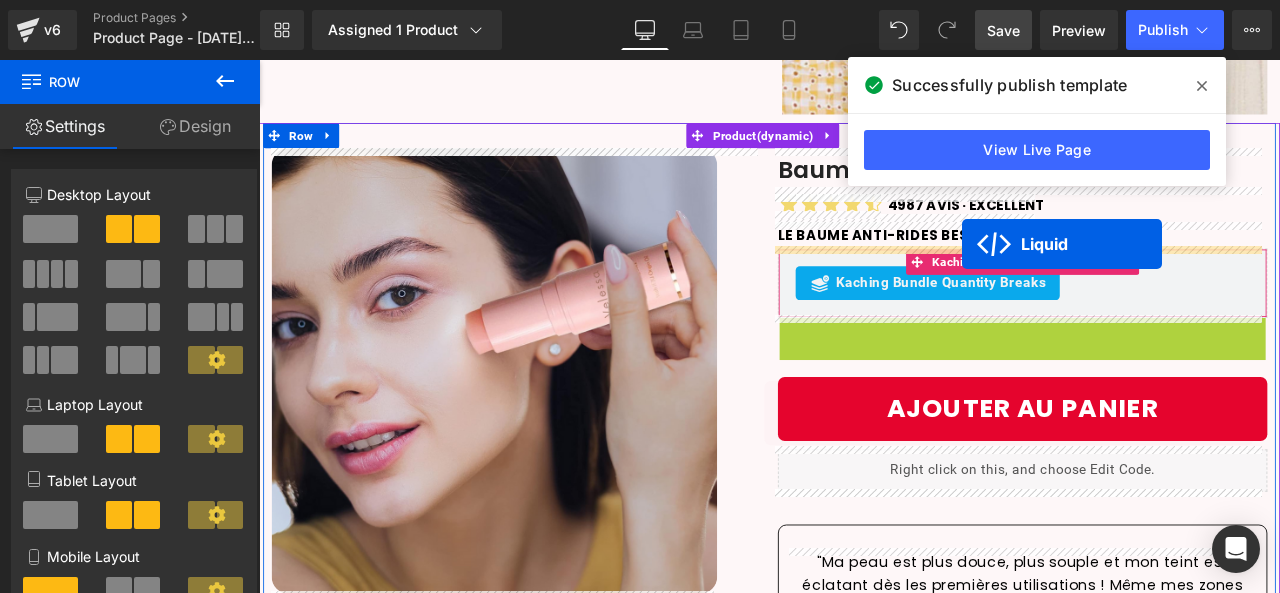 drag, startPoint x: 1102, startPoint y: 381, endPoint x: 1092, endPoint y: 278, distance: 103.4843 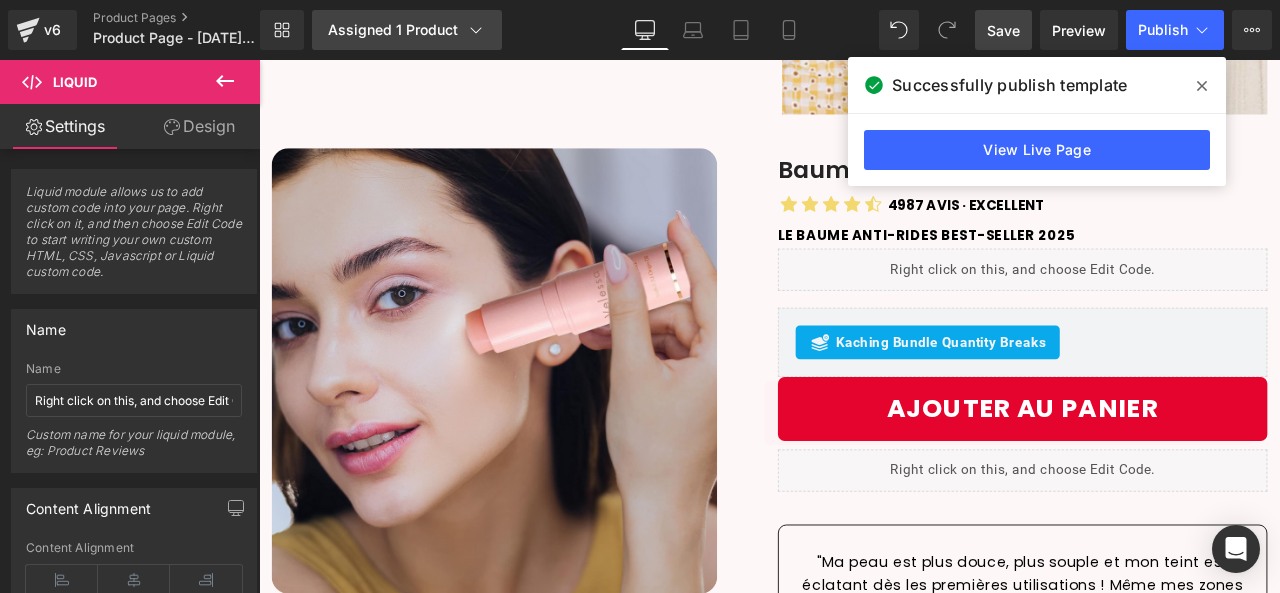 click on "Assigned 1 Product" at bounding box center [407, 30] 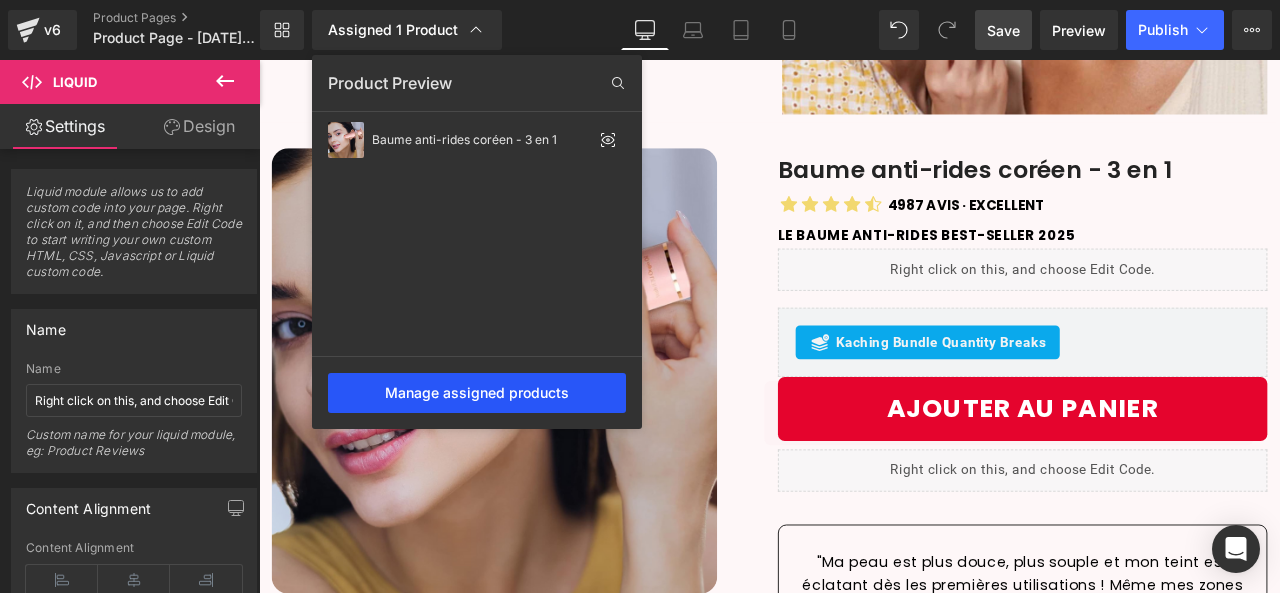 click on "Manage assigned products" at bounding box center [477, 393] 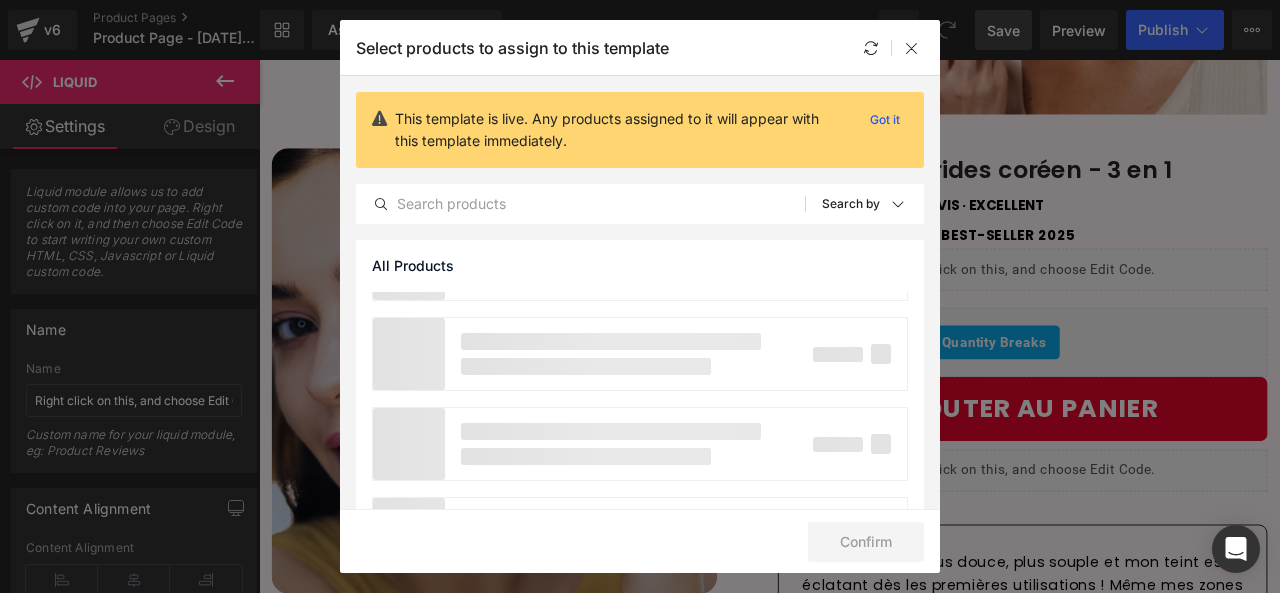 scroll, scrollTop: 0, scrollLeft: 0, axis: both 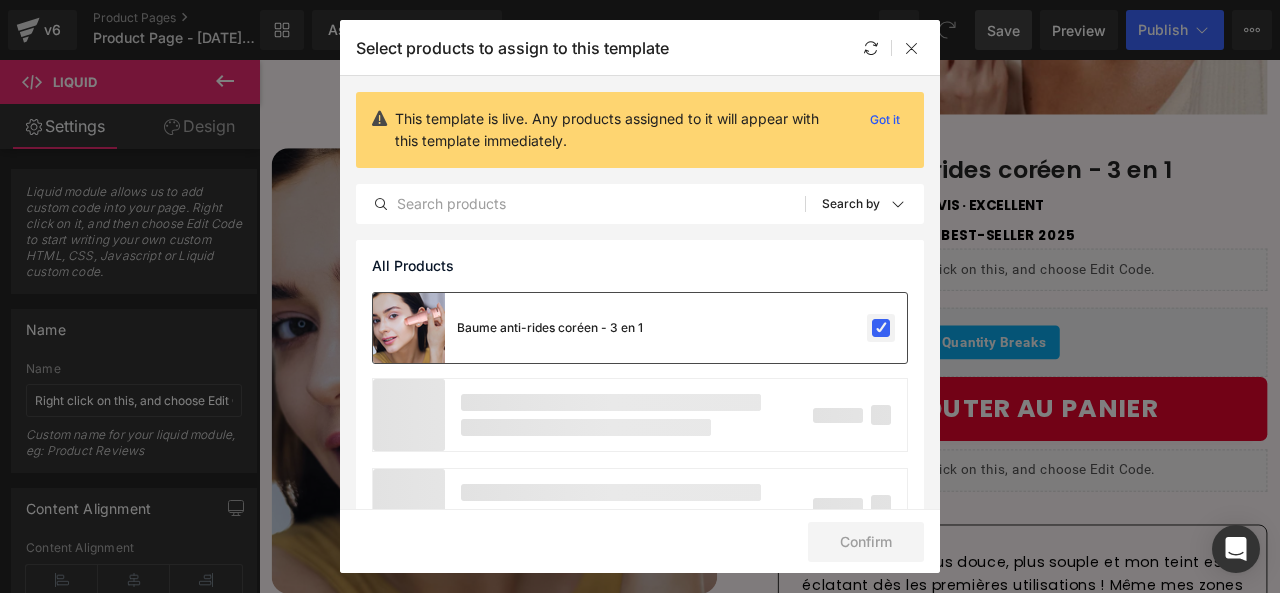 click at bounding box center (881, 328) 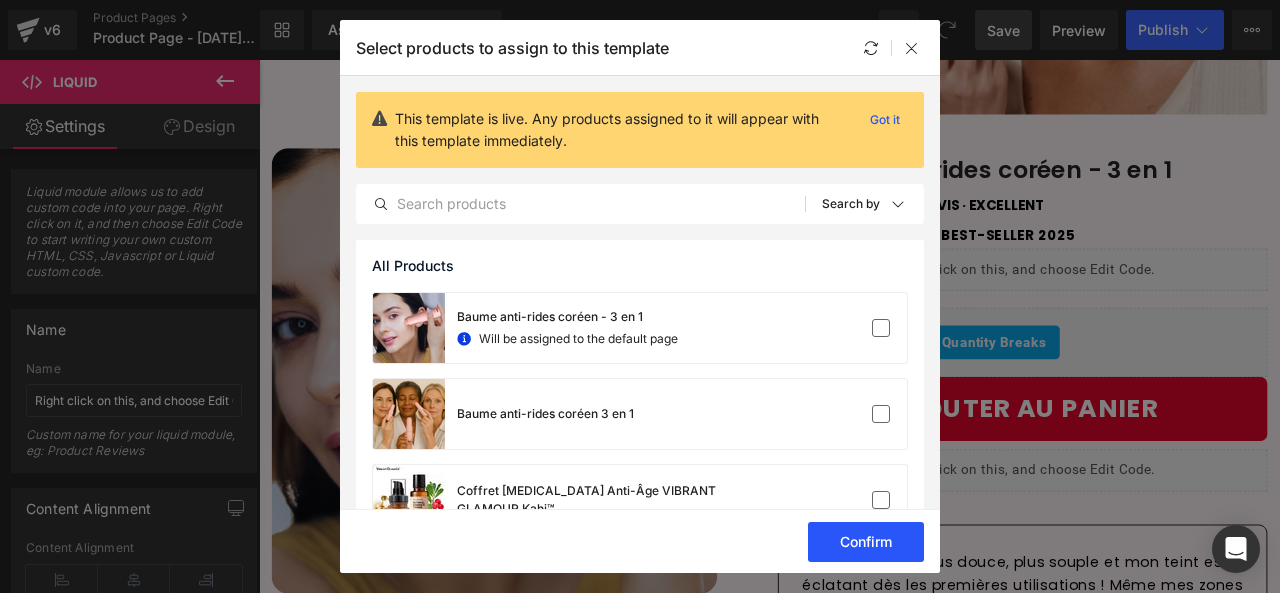 click on "Confirm" at bounding box center (866, 542) 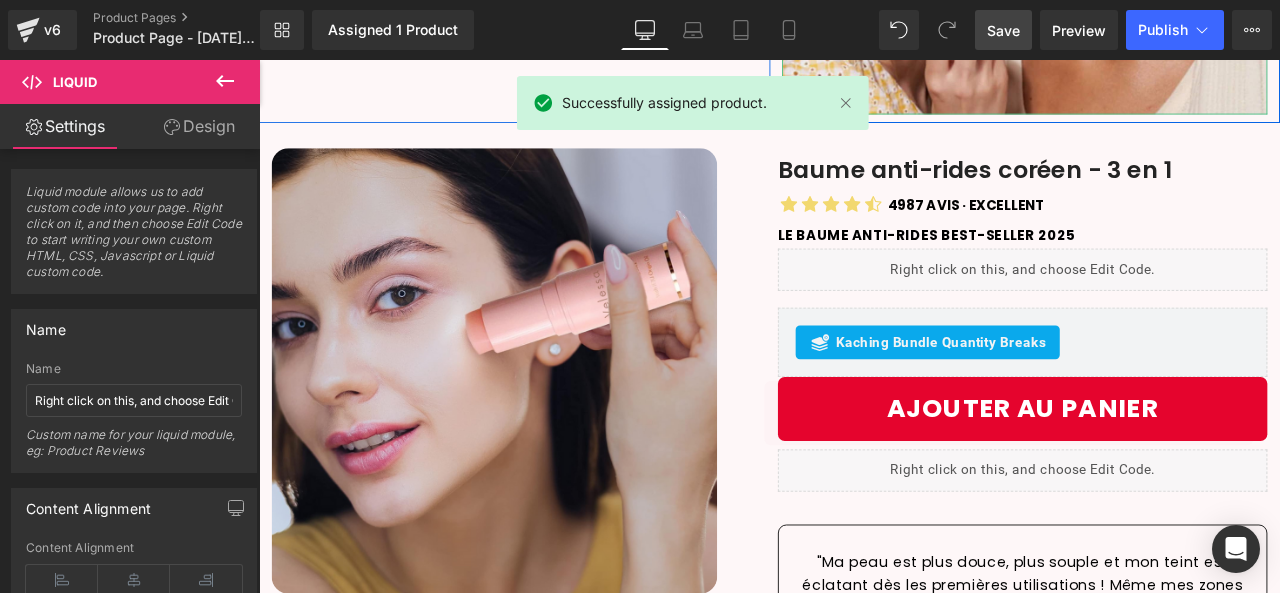 click at bounding box center [1166, -164] 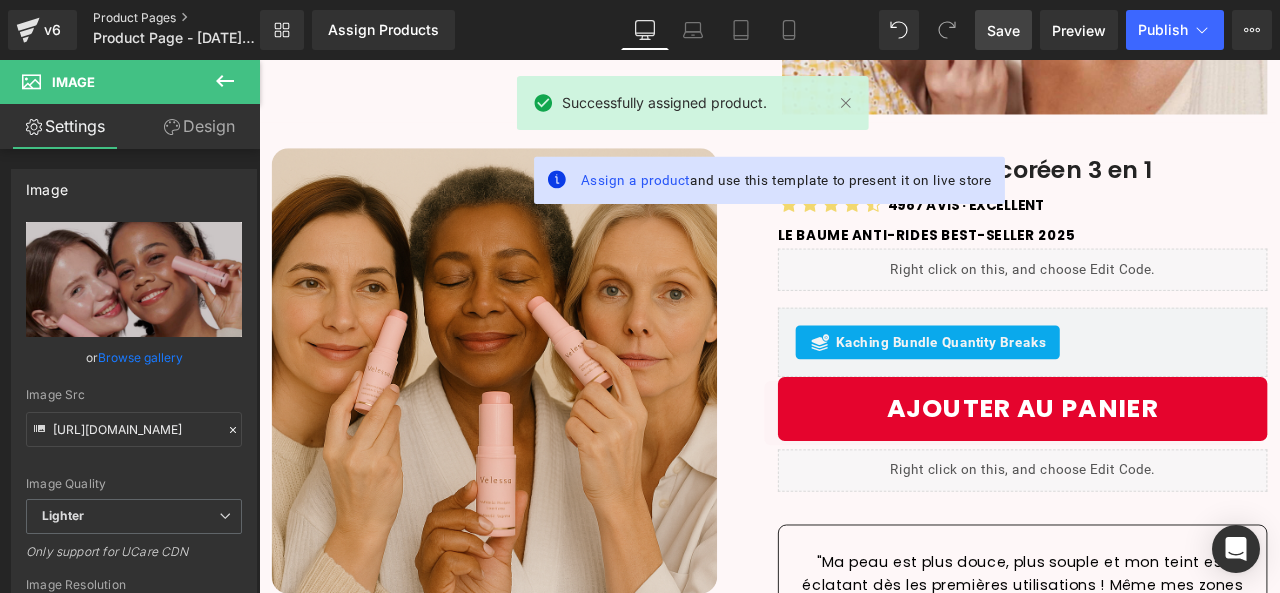 click on "Product Pages" at bounding box center [193, 18] 